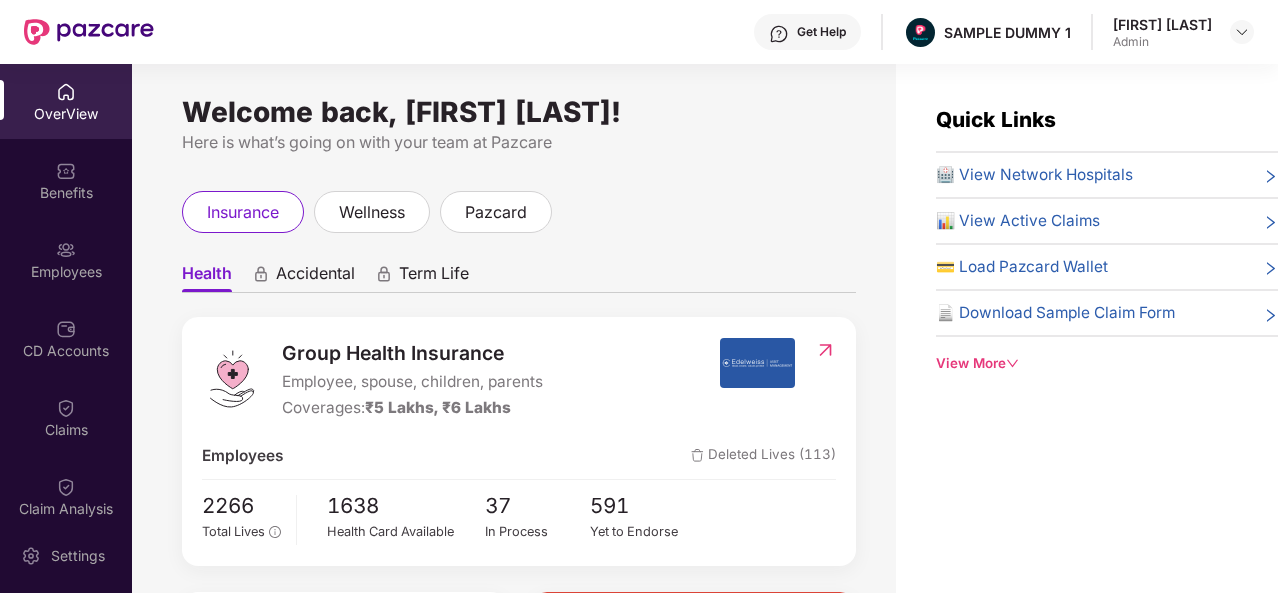 scroll, scrollTop: 0, scrollLeft: 0, axis: both 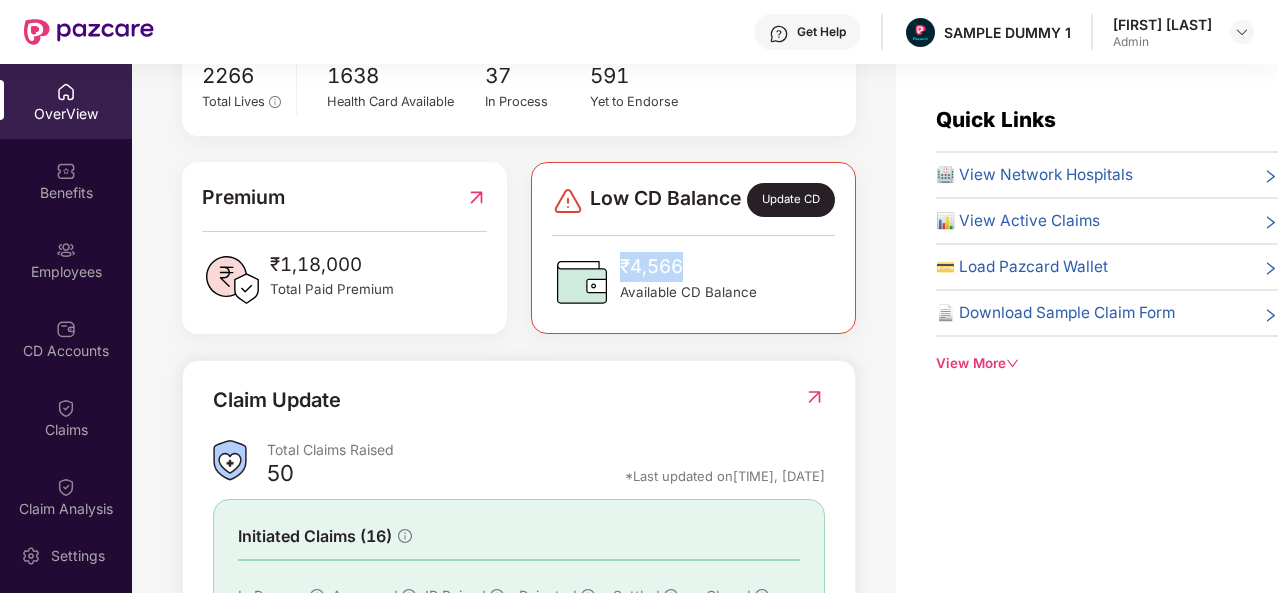drag, startPoint x: 690, startPoint y: 284, endPoint x: 622, endPoint y: 289, distance: 68.18358 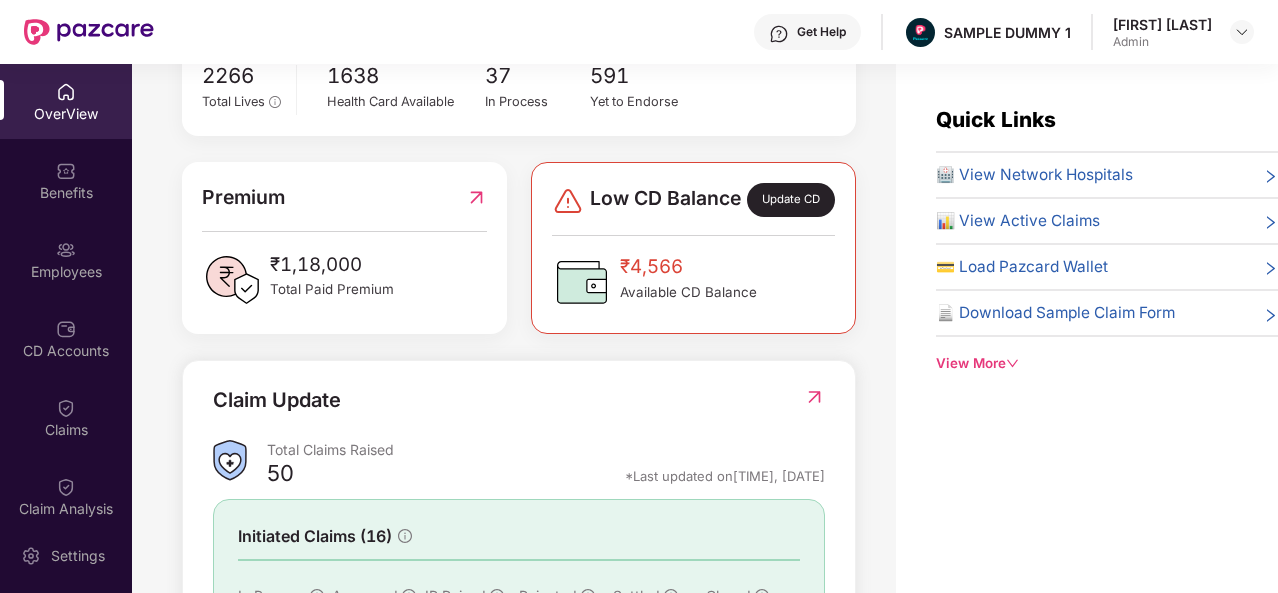 click on "₹4,566" at bounding box center [688, 267] 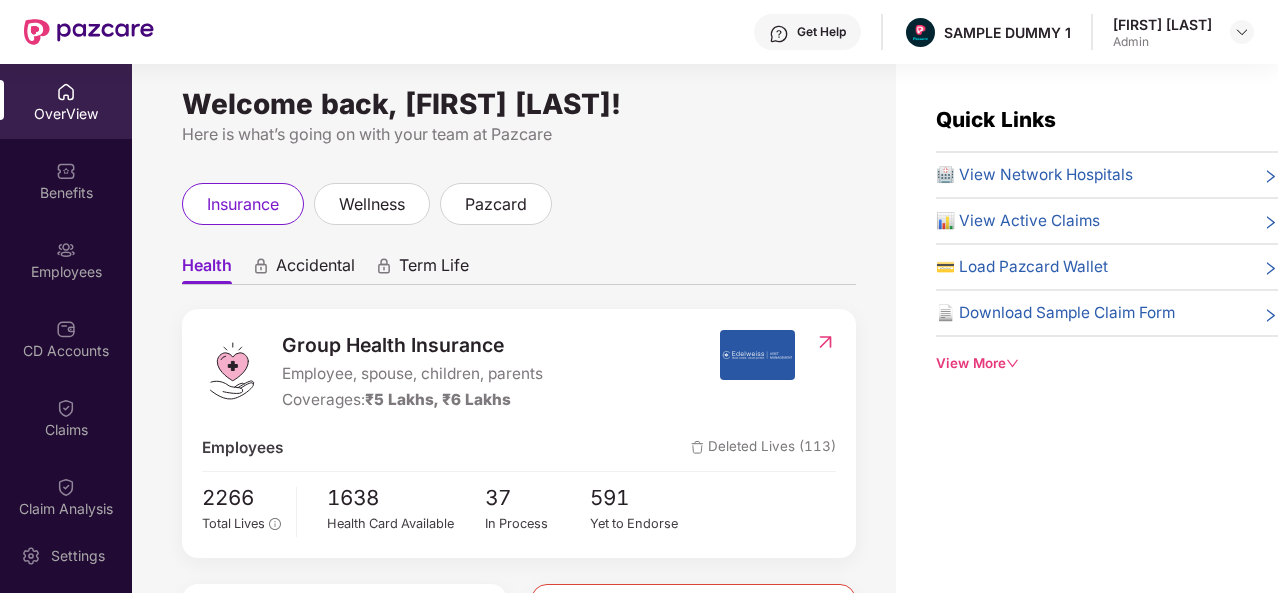scroll, scrollTop: 0, scrollLeft: 0, axis: both 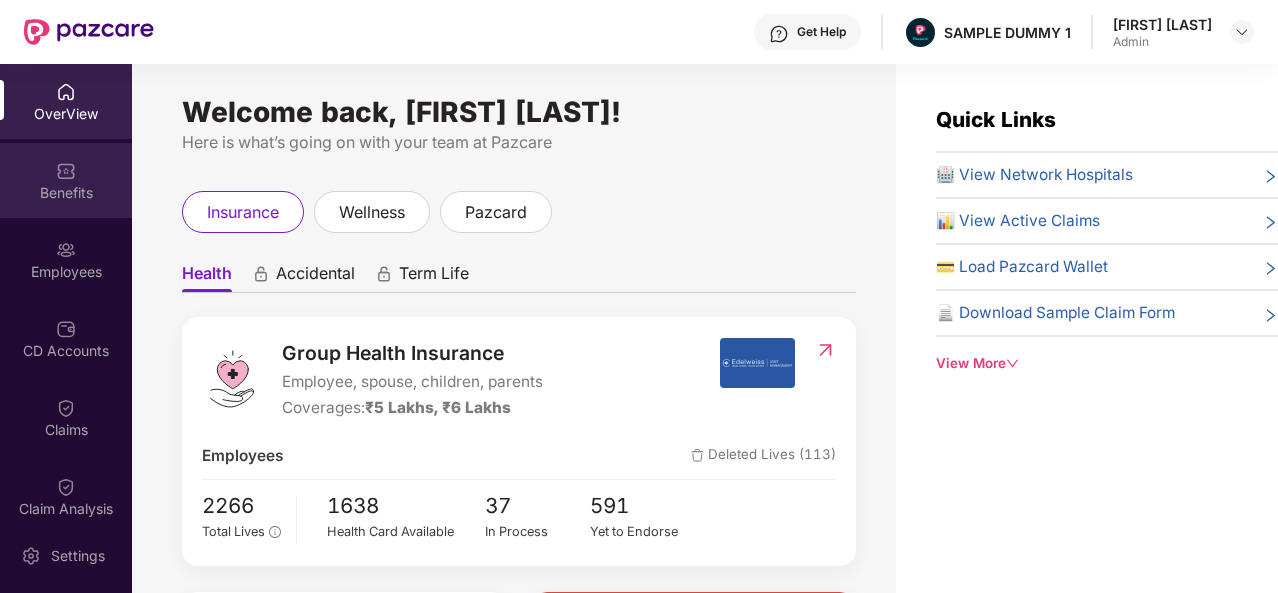 click on "Benefits" at bounding box center (66, 193) 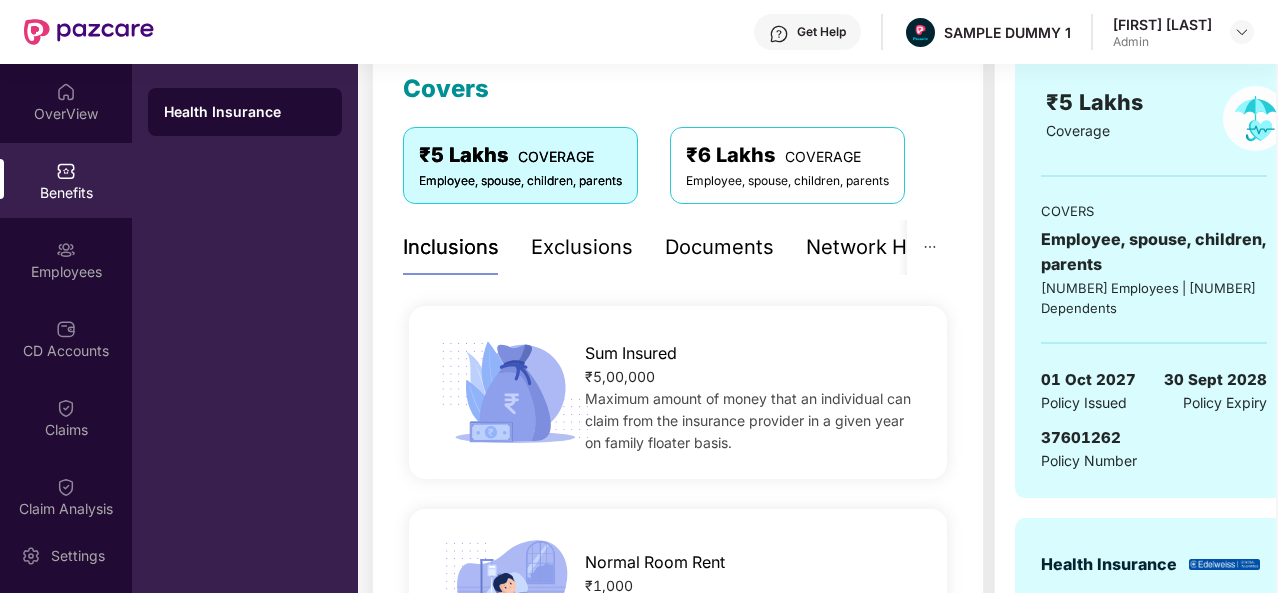scroll, scrollTop: 218, scrollLeft: 0, axis: vertical 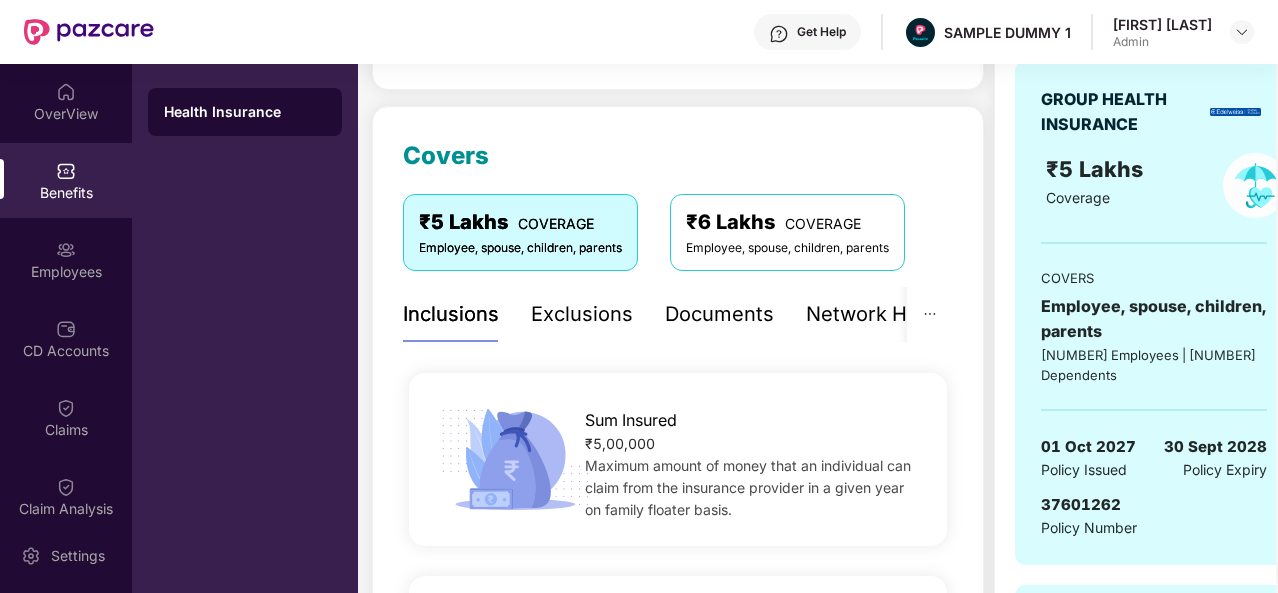 click on "Exclusions" at bounding box center [582, 314] 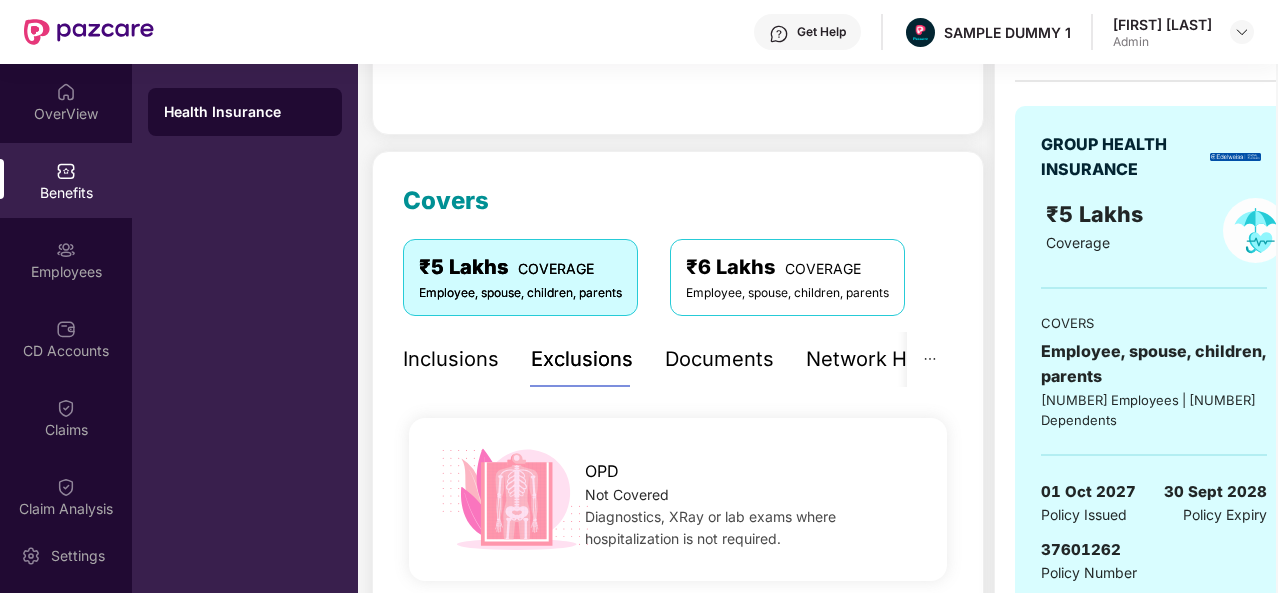 scroll, scrollTop: 173, scrollLeft: 0, axis: vertical 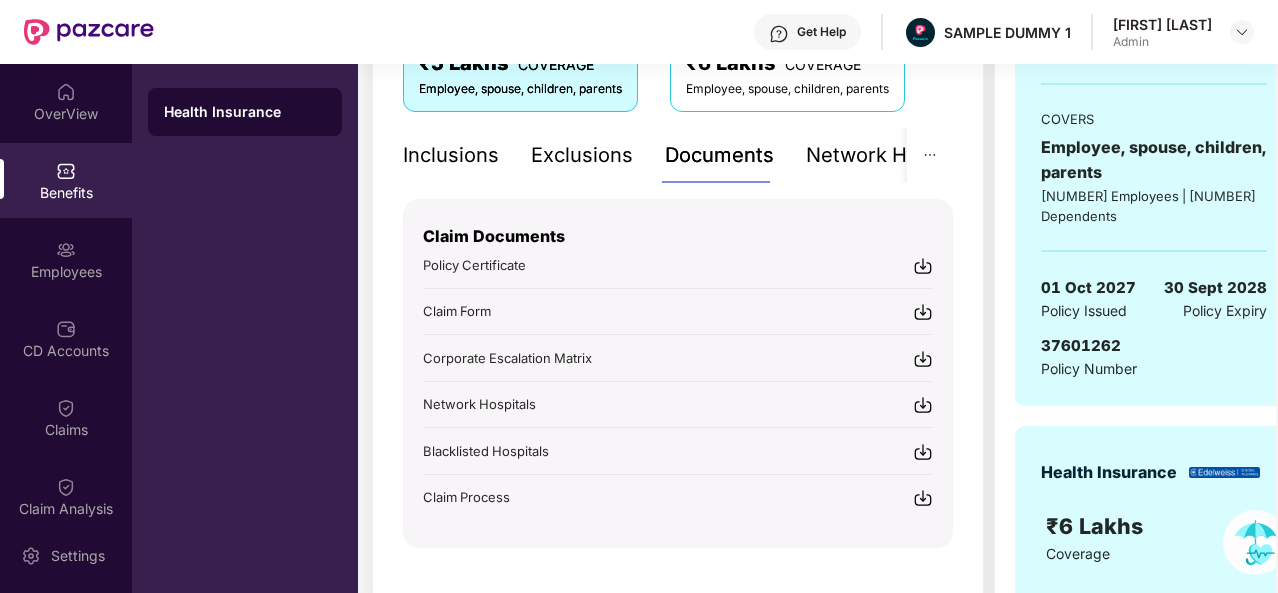 click on "Network Hospitals" at bounding box center [893, 155] 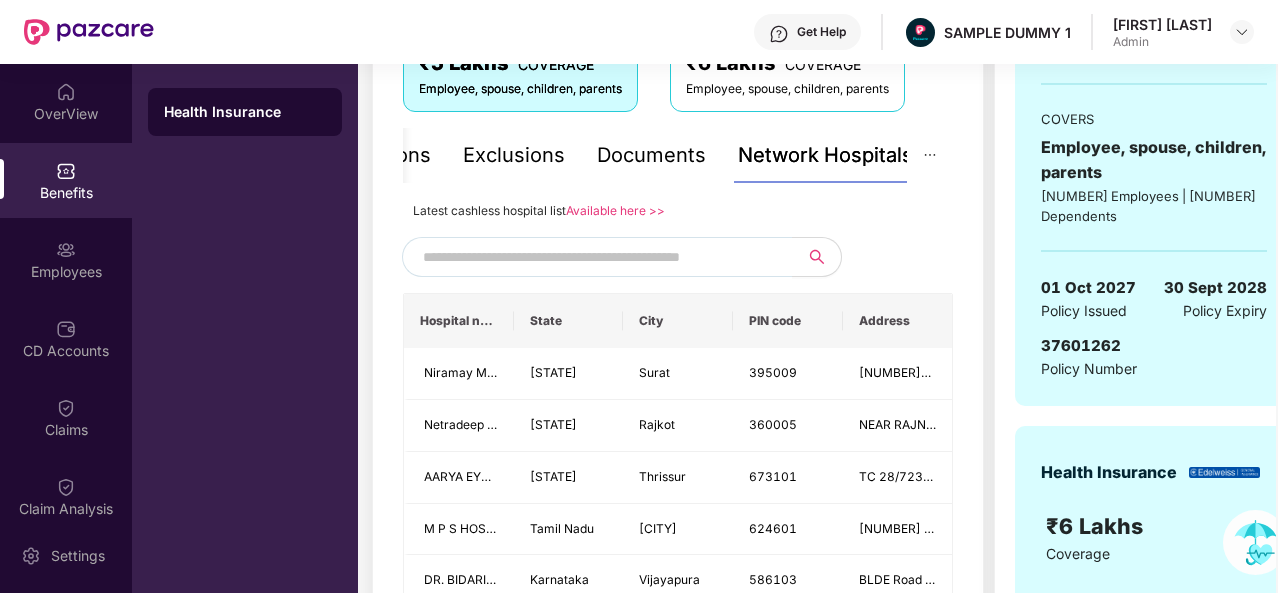 click at bounding box center (594, 257) 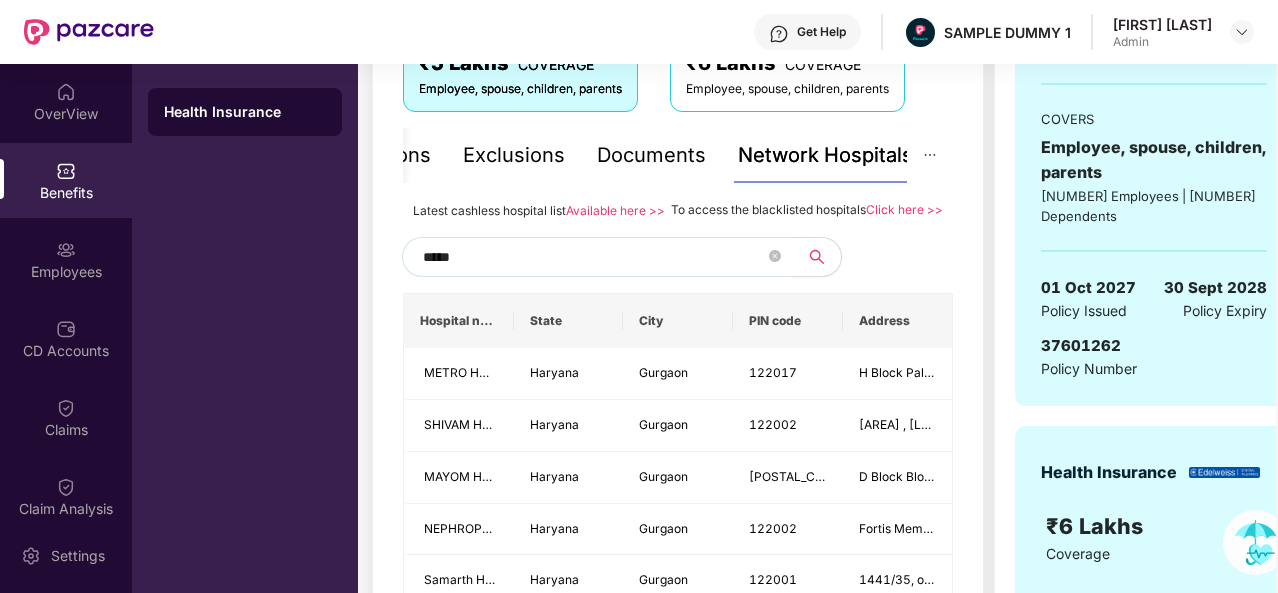 type on "******" 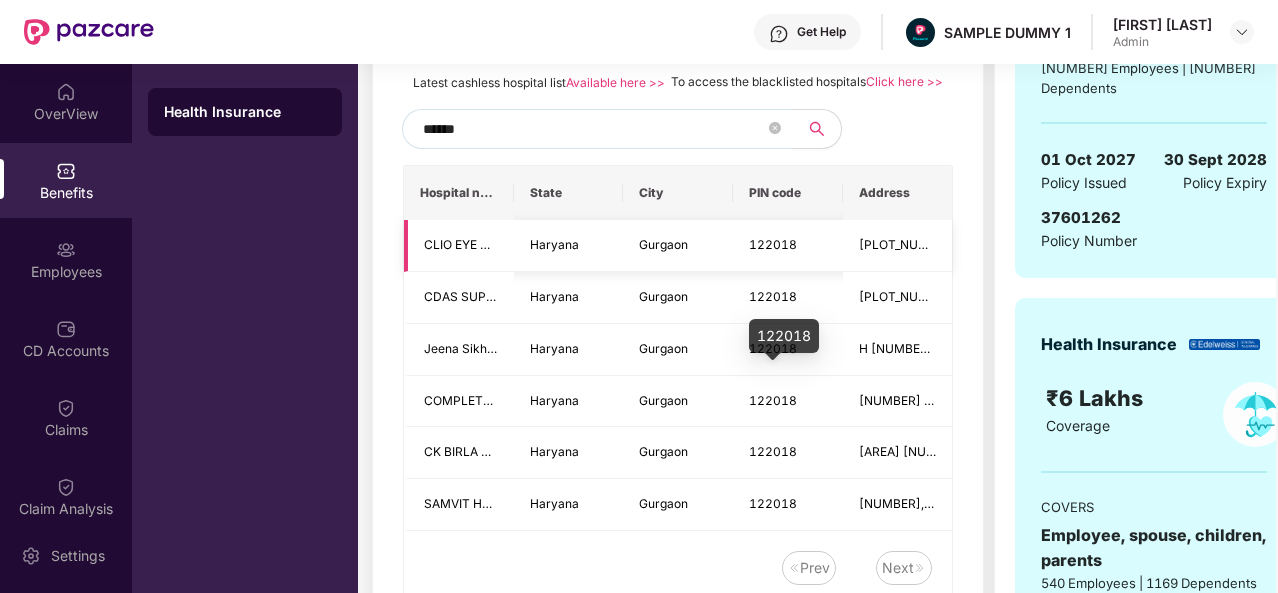 scroll, scrollTop: 503, scrollLeft: 0, axis: vertical 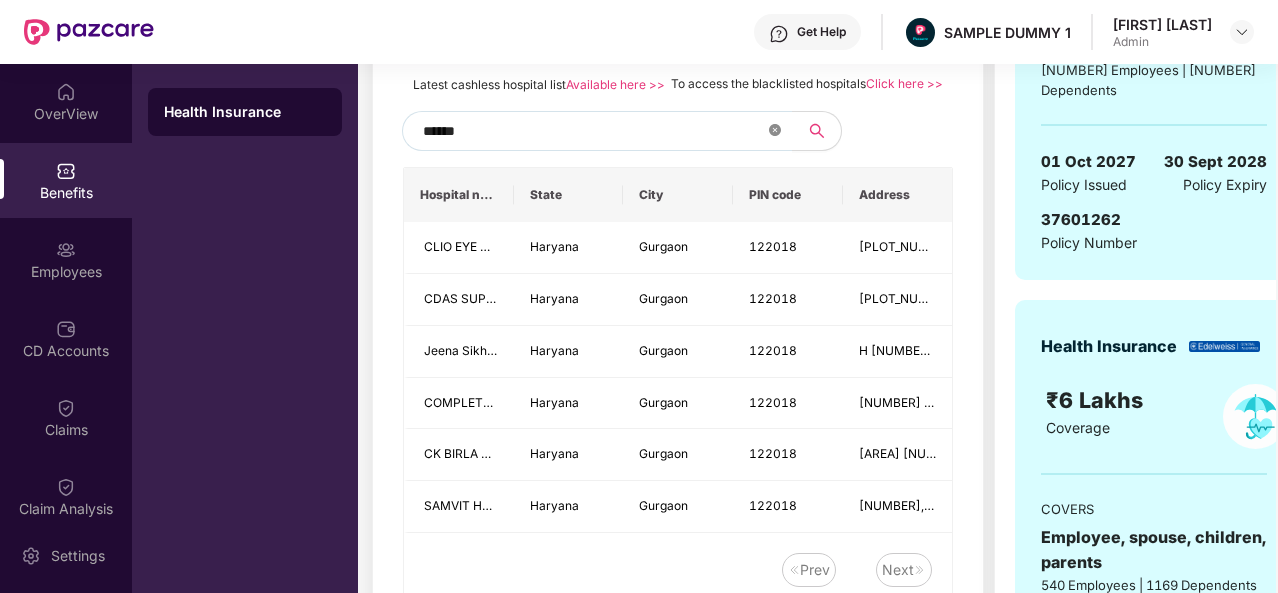 click 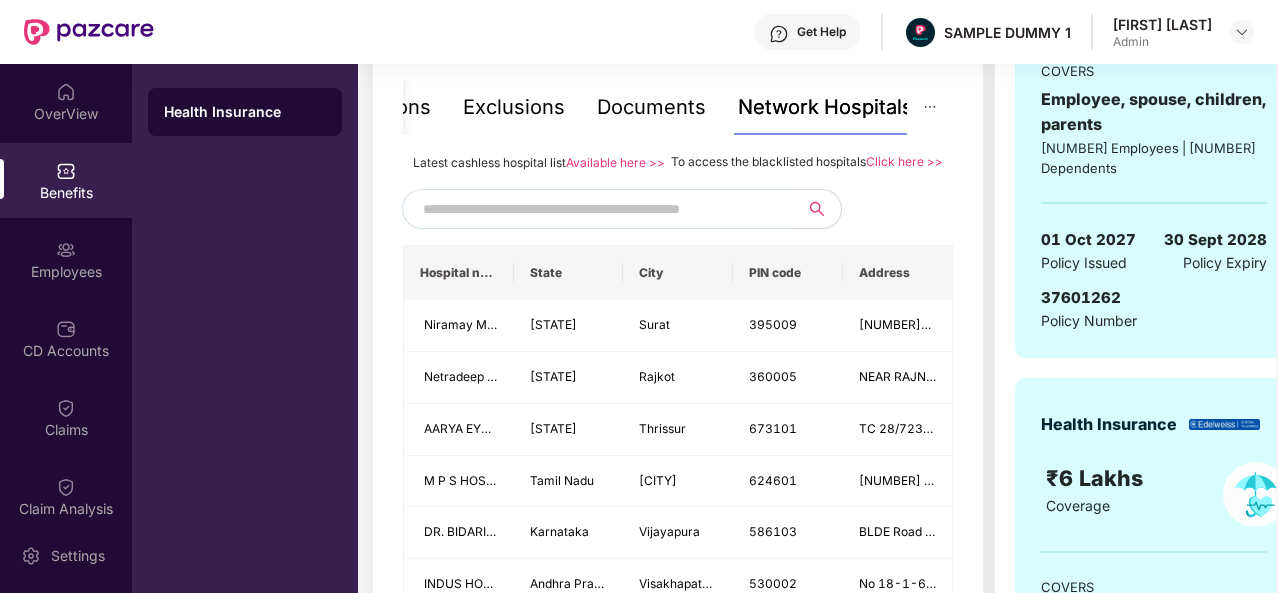 scroll, scrollTop: 424, scrollLeft: 0, axis: vertical 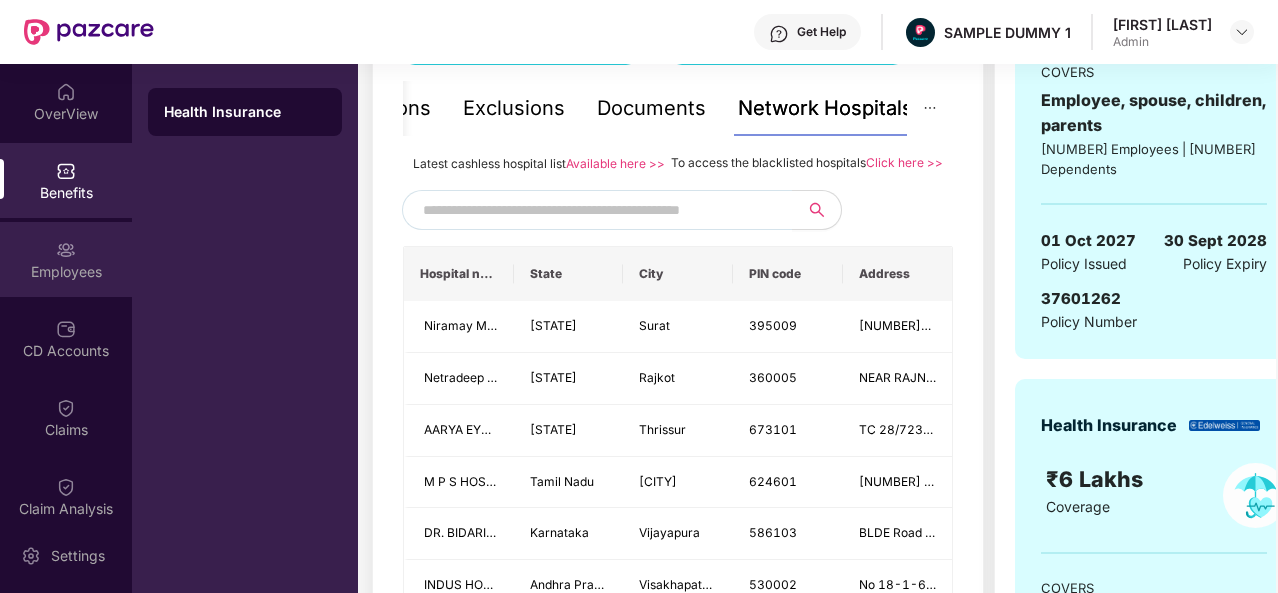 click on "Employees" at bounding box center (66, 272) 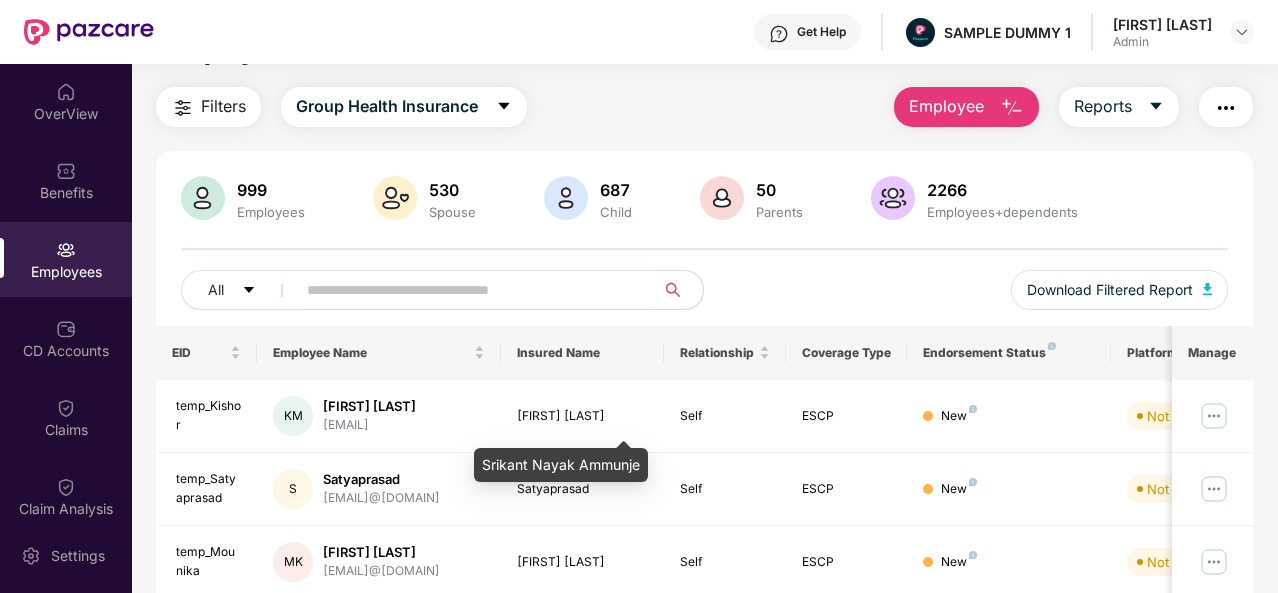 scroll, scrollTop: 0, scrollLeft: 0, axis: both 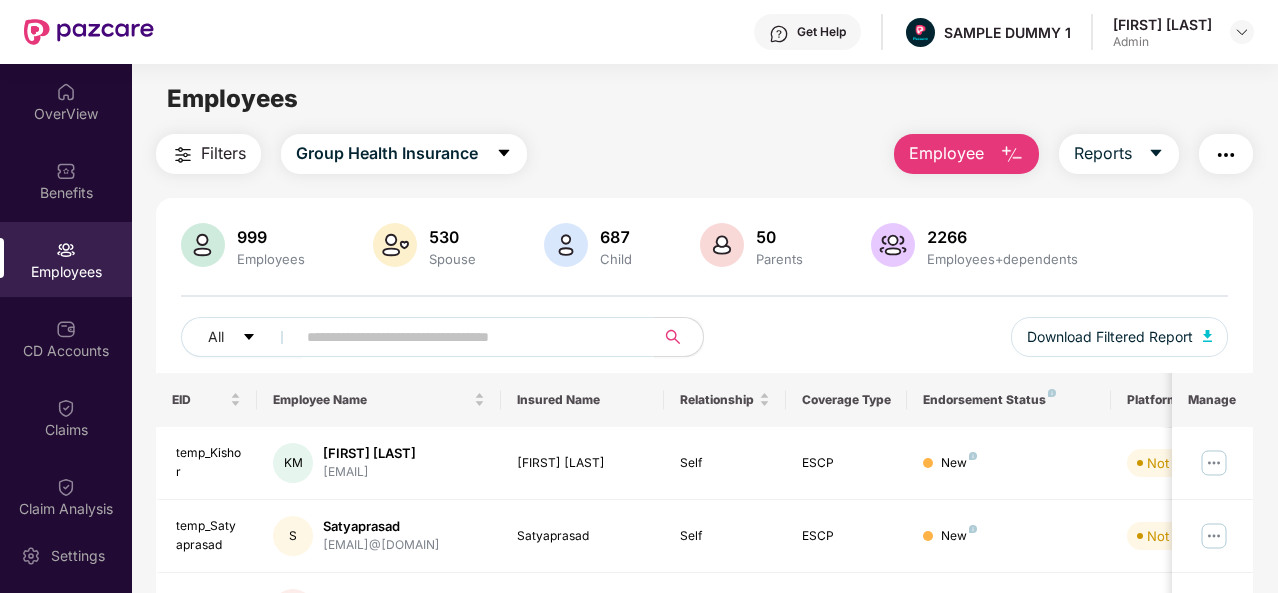 click on "Employee" at bounding box center [946, 153] 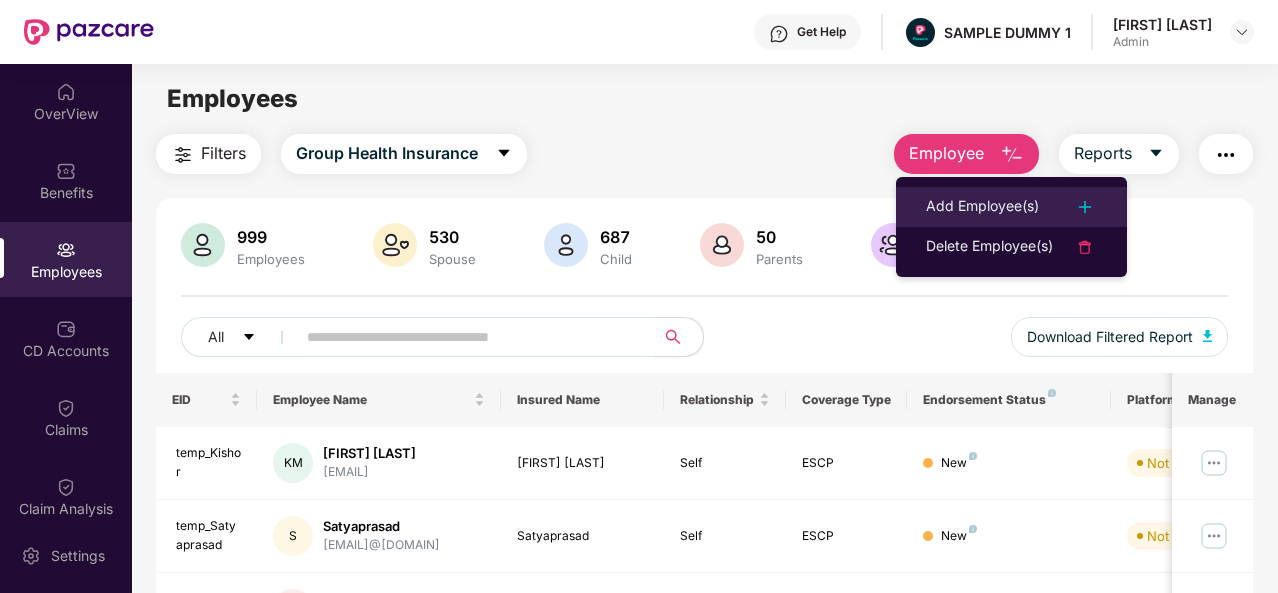 click on "Add Employee(s)" at bounding box center [982, 207] 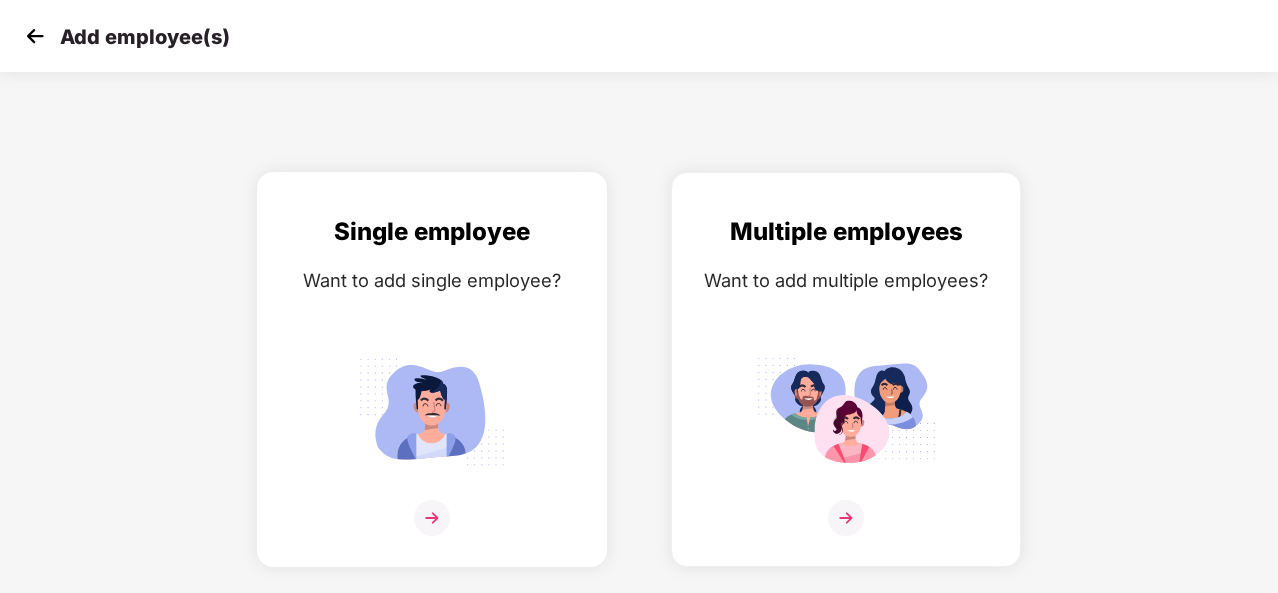 click on "Single employee Want to add single employee?" at bounding box center [432, 387] 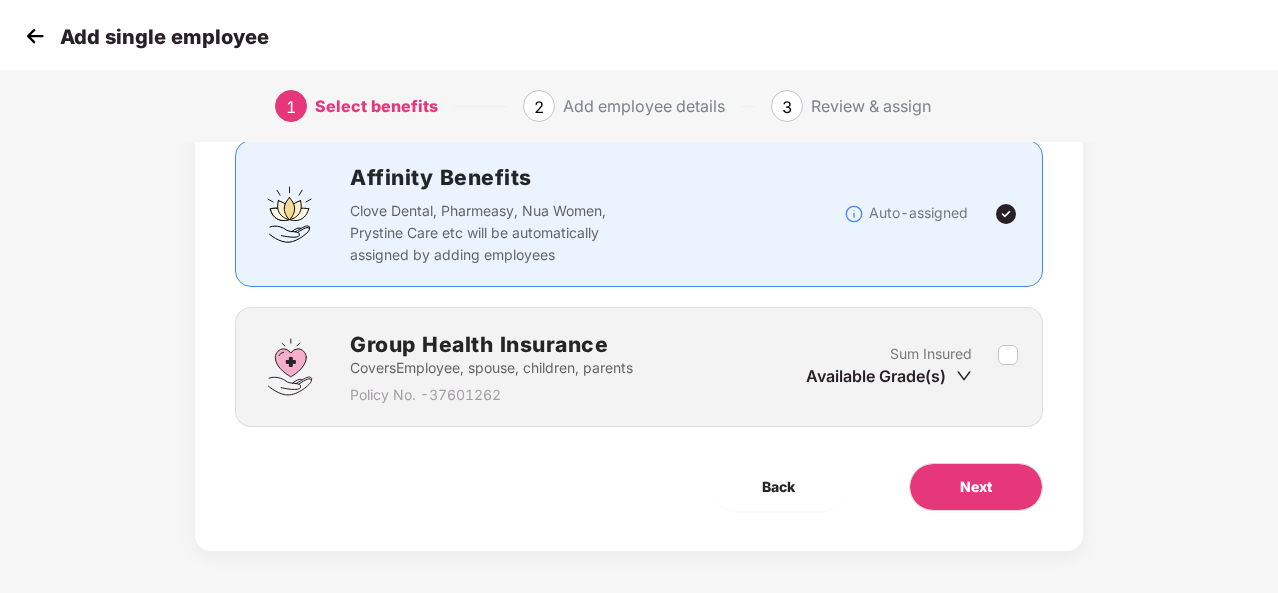 scroll, scrollTop: 144, scrollLeft: 0, axis: vertical 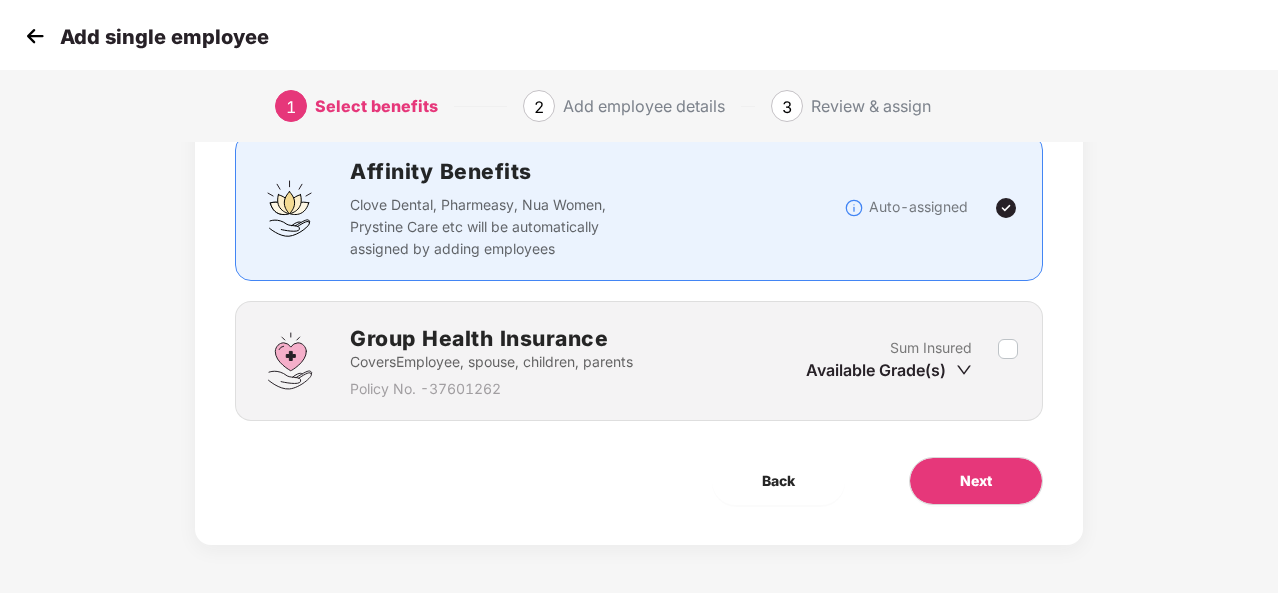 click on "Available Grade(s)" at bounding box center (889, 370) 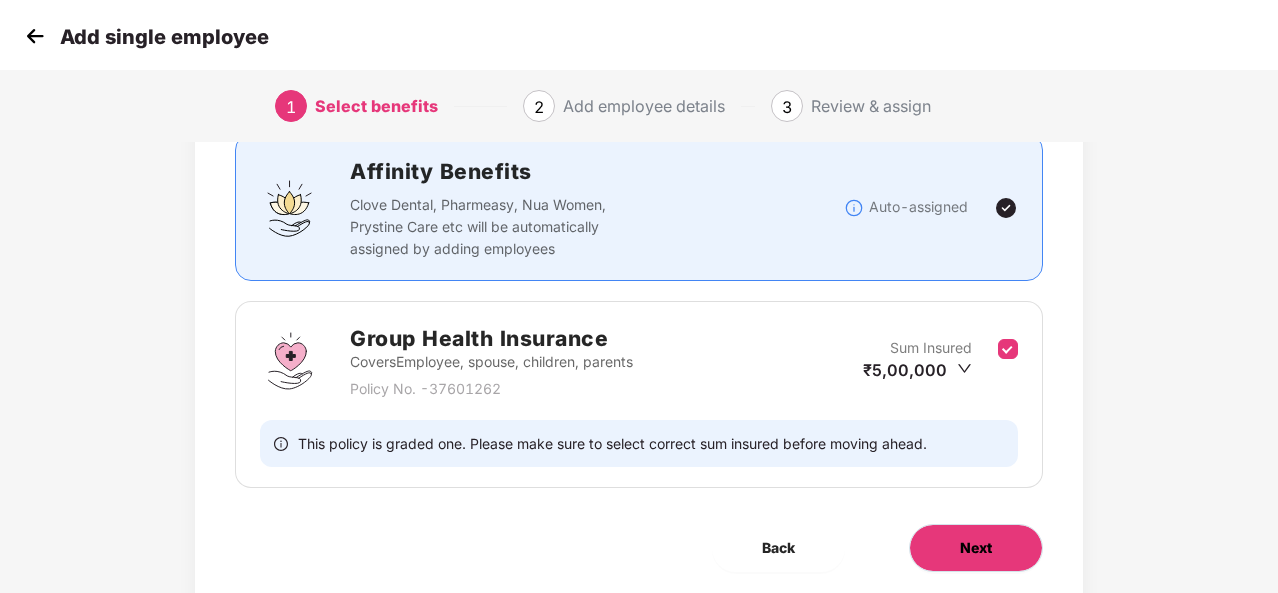 click on "Next" at bounding box center [976, 548] 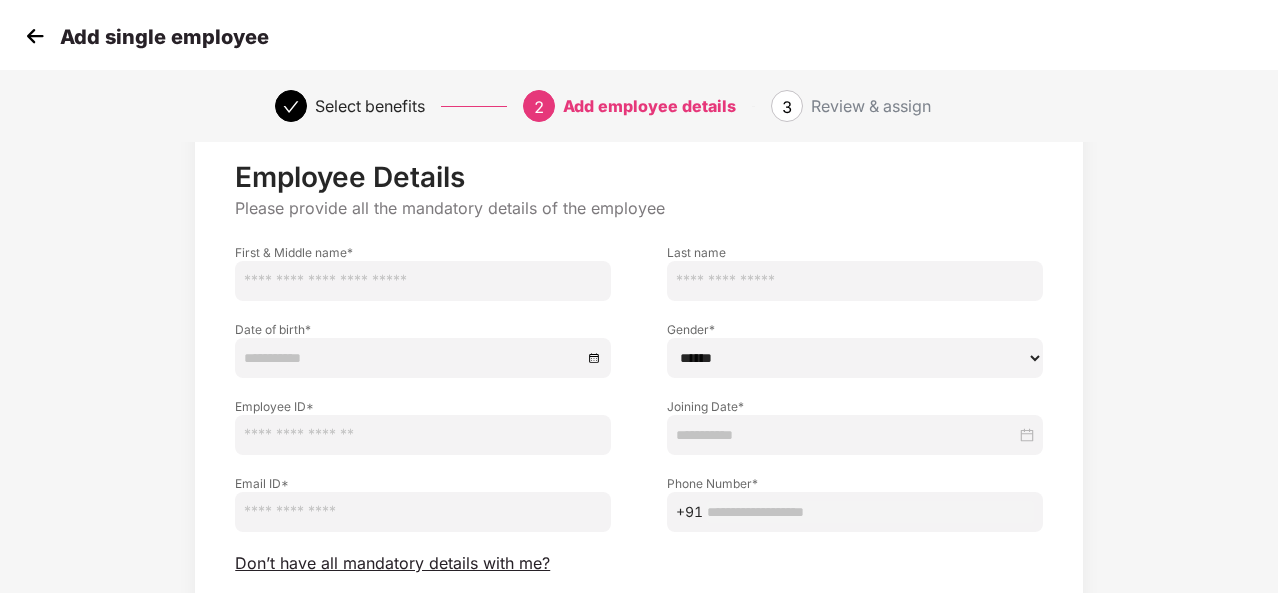 scroll, scrollTop: 208, scrollLeft: 0, axis: vertical 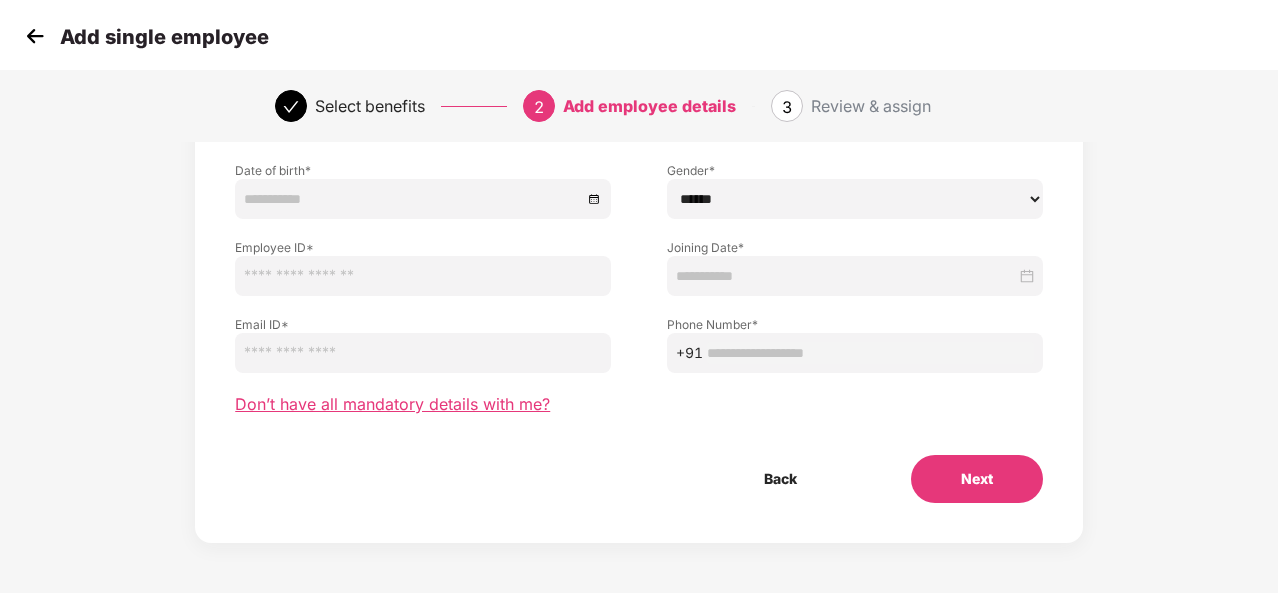click on "Don’t have all mandatory details with me?" at bounding box center [392, 404] 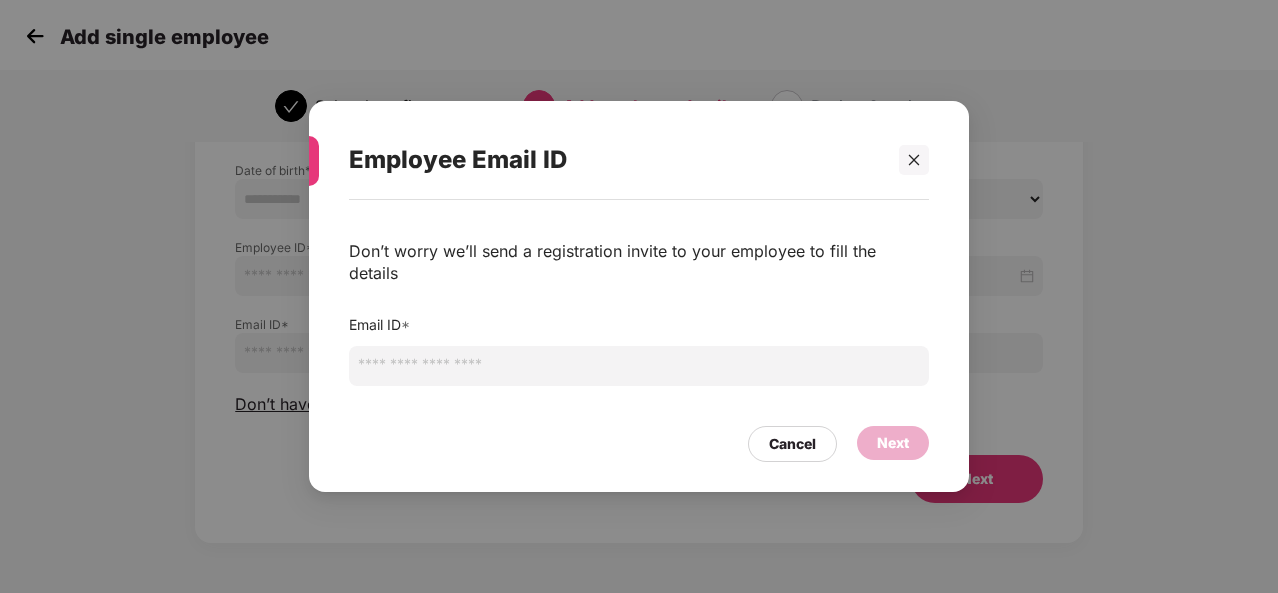 click at bounding box center [639, 366] 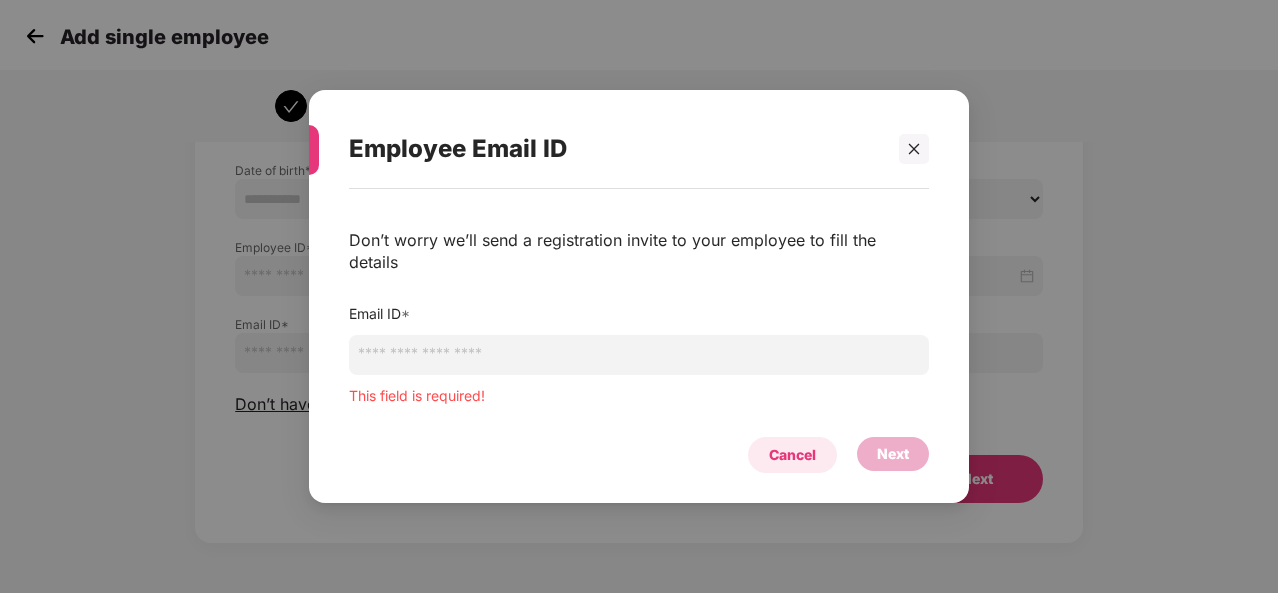 click on "Cancel Next" at bounding box center [639, 450] 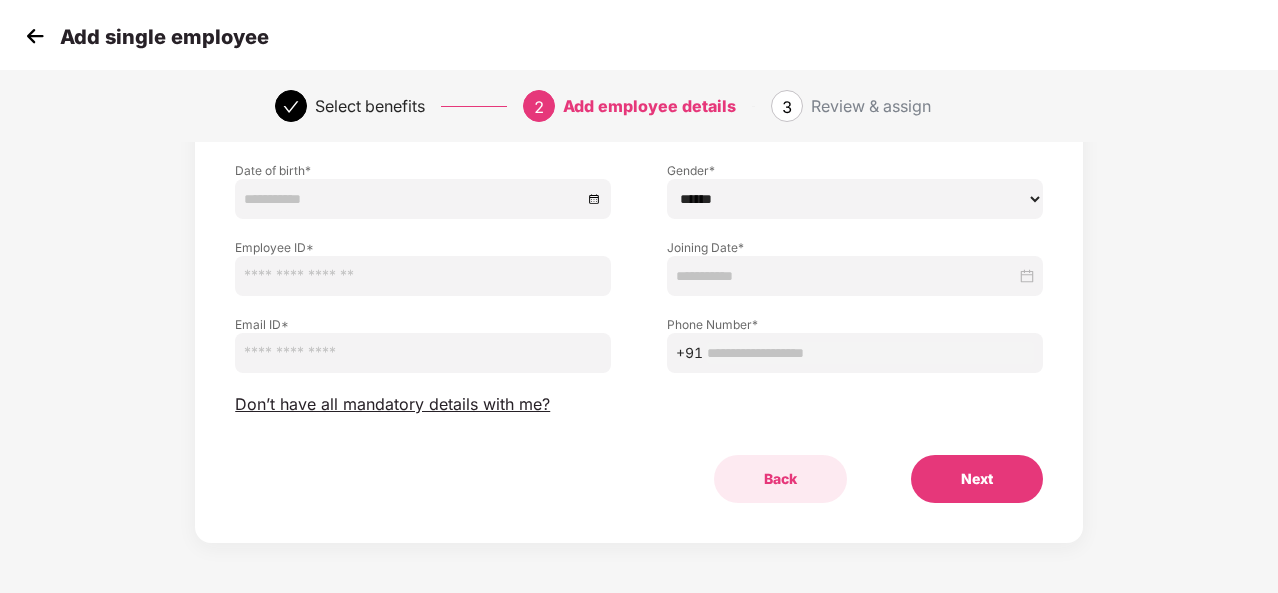 click on "Back" at bounding box center [780, 479] 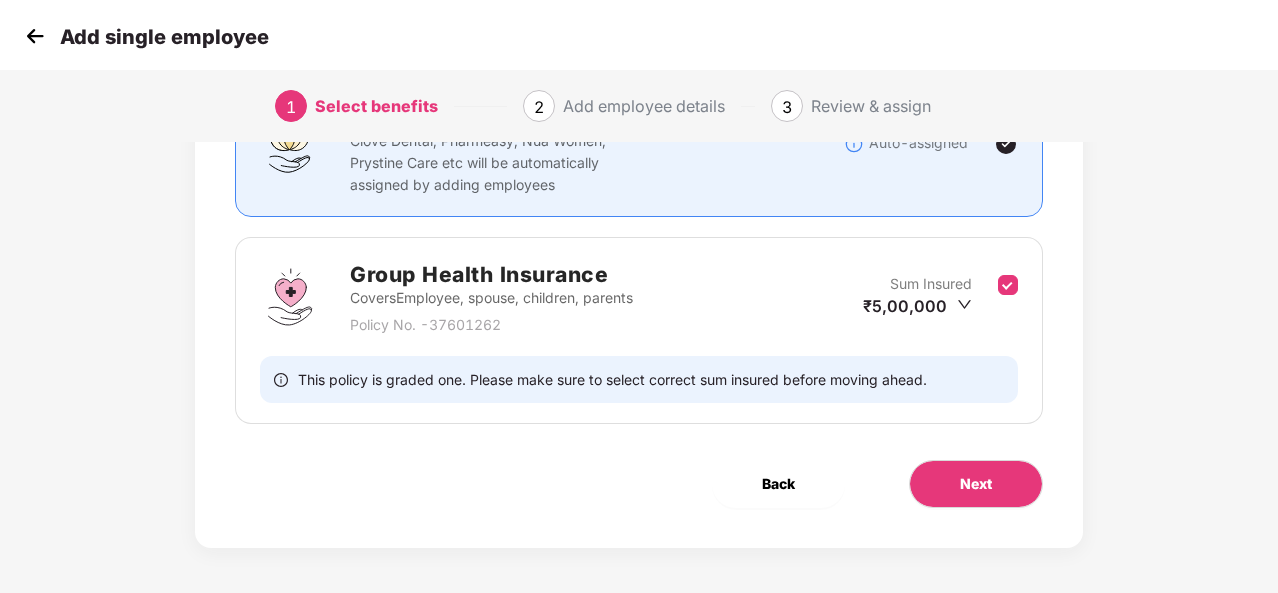click on "Back" at bounding box center (778, 484) 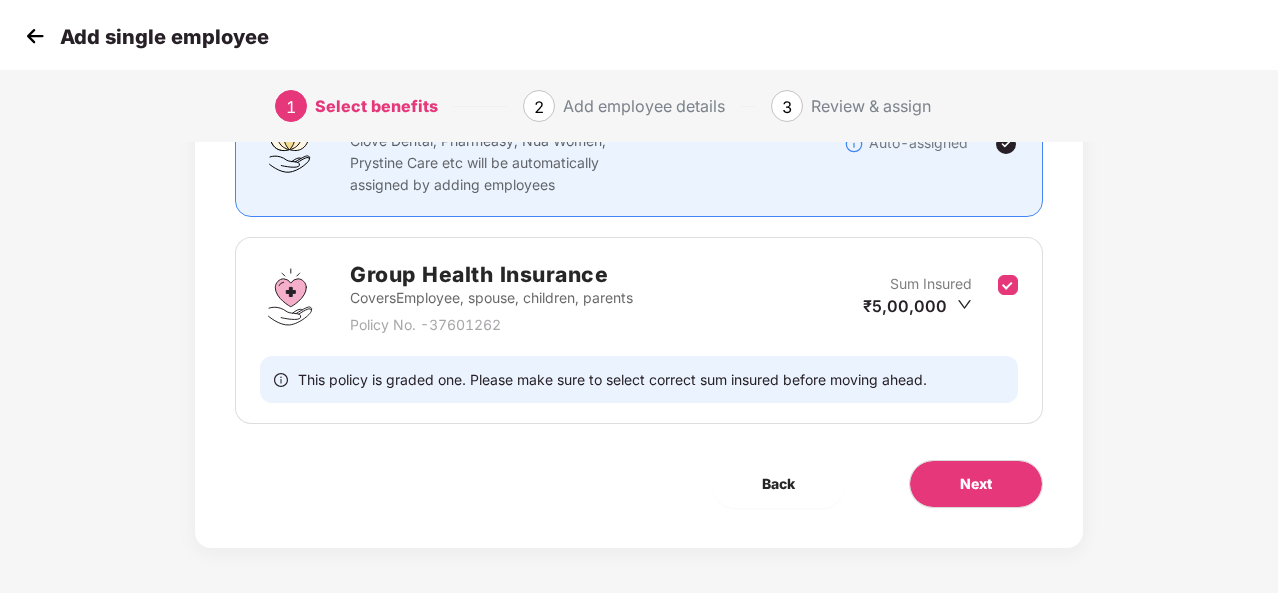 scroll, scrollTop: 0, scrollLeft: 0, axis: both 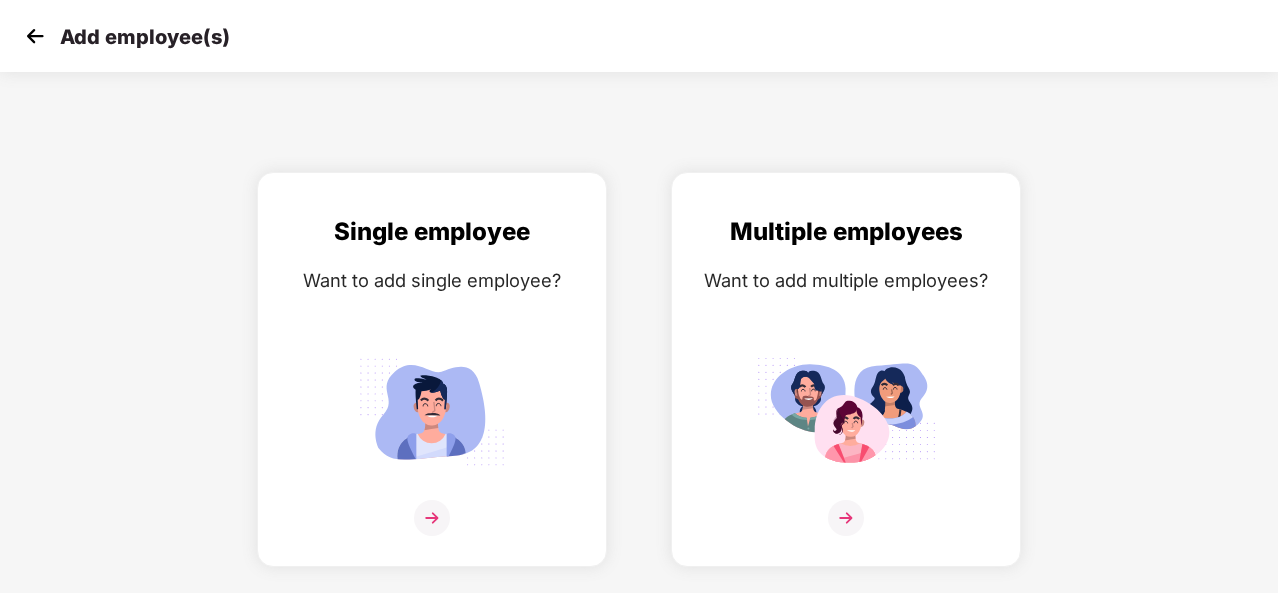 click at bounding box center [35, 36] 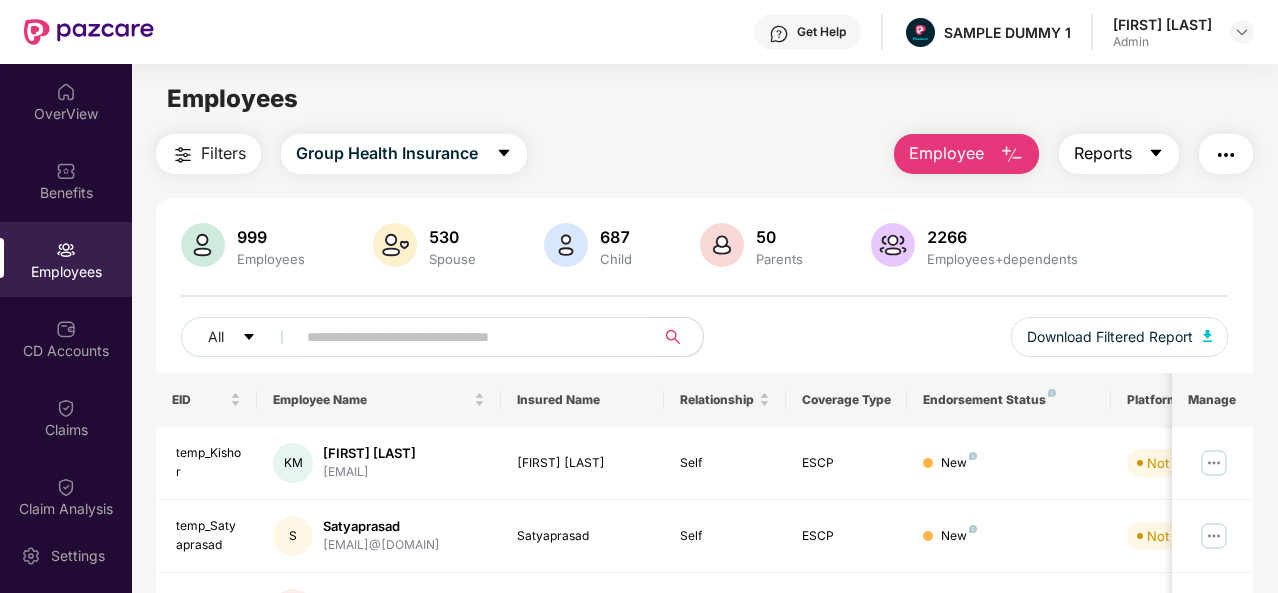 click on "Reports" at bounding box center [1103, 153] 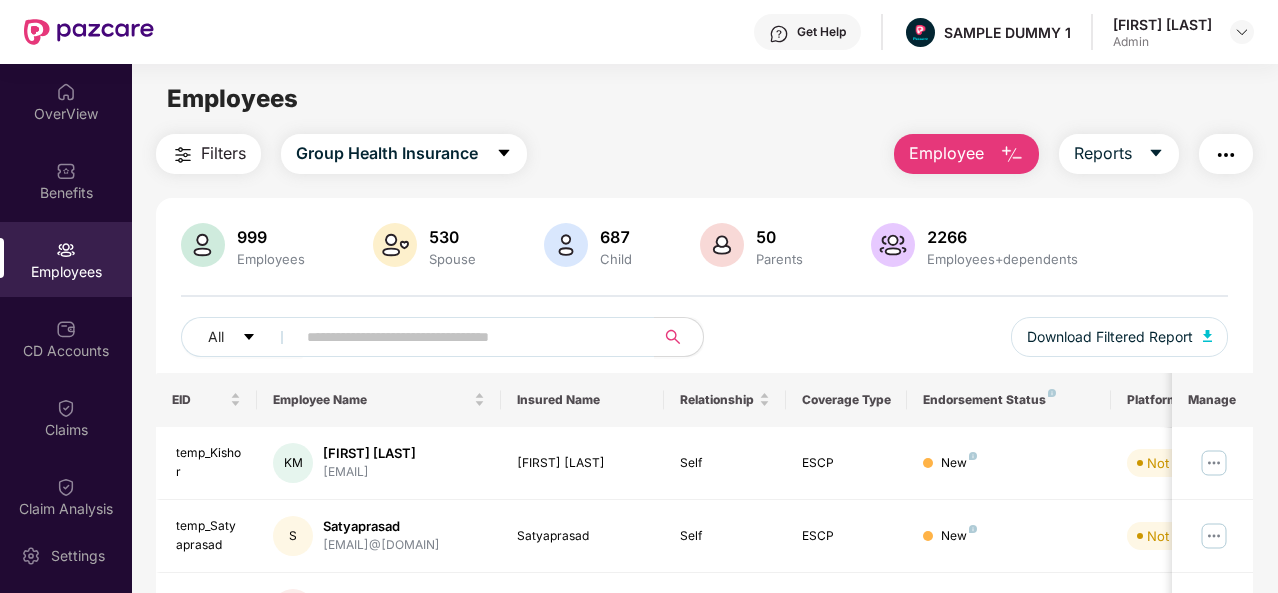 click at bounding box center [1226, 154] 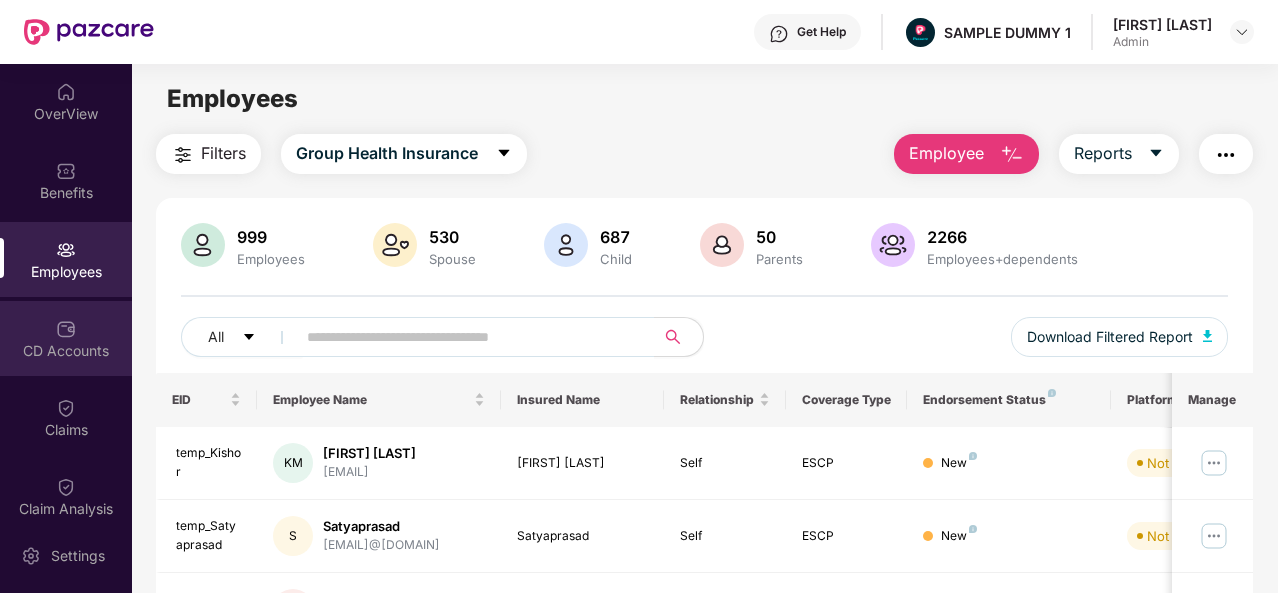 click on "CD Accounts" at bounding box center [66, 351] 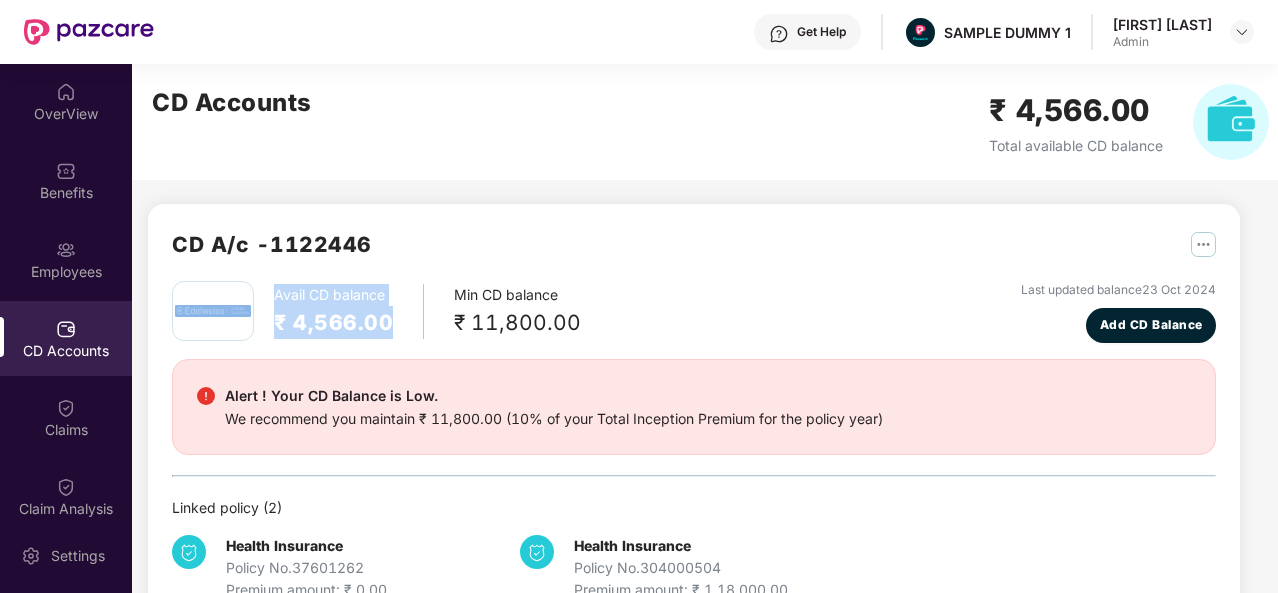 drag, startPoint x: 394, startPoint y: 324, endPoint x: 810, endPoint y: 277, distance: 418.64664 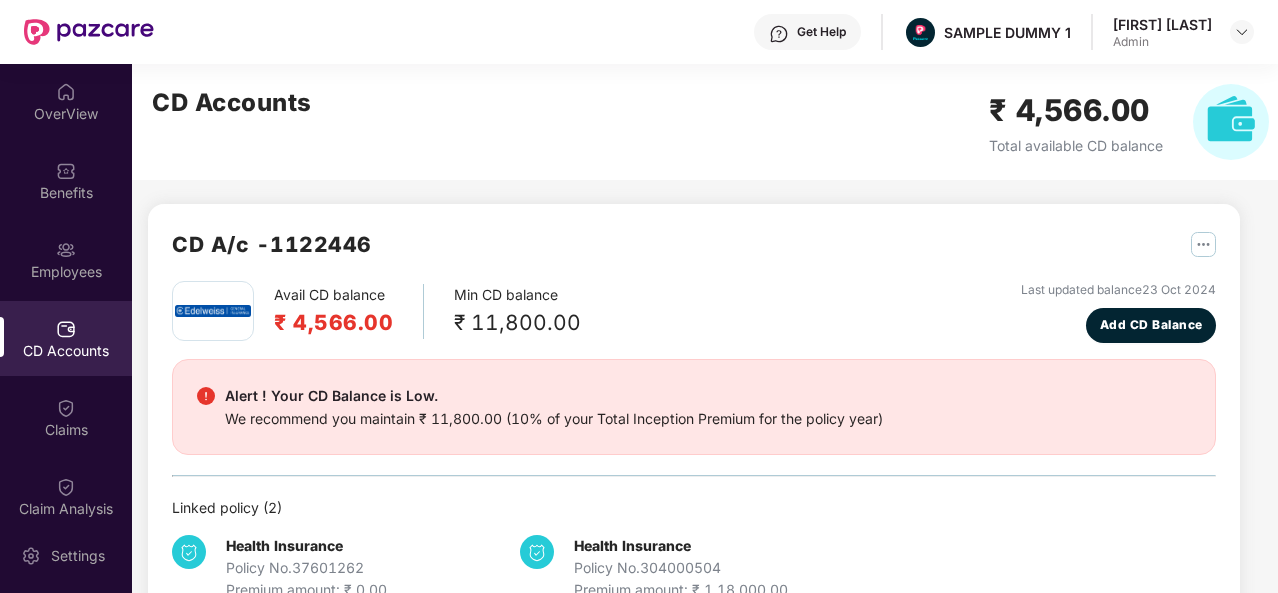 click on "CD A/c -  [NUMBER]" at bounding box center (694, 254) 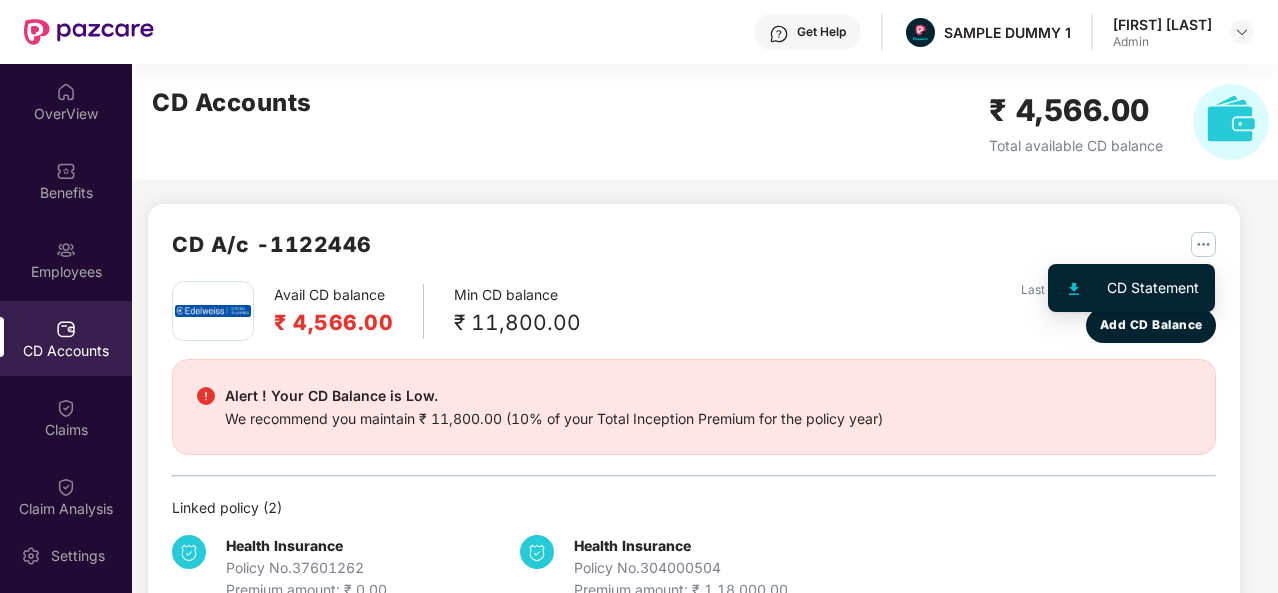 click at bounding box center [1203, 244] 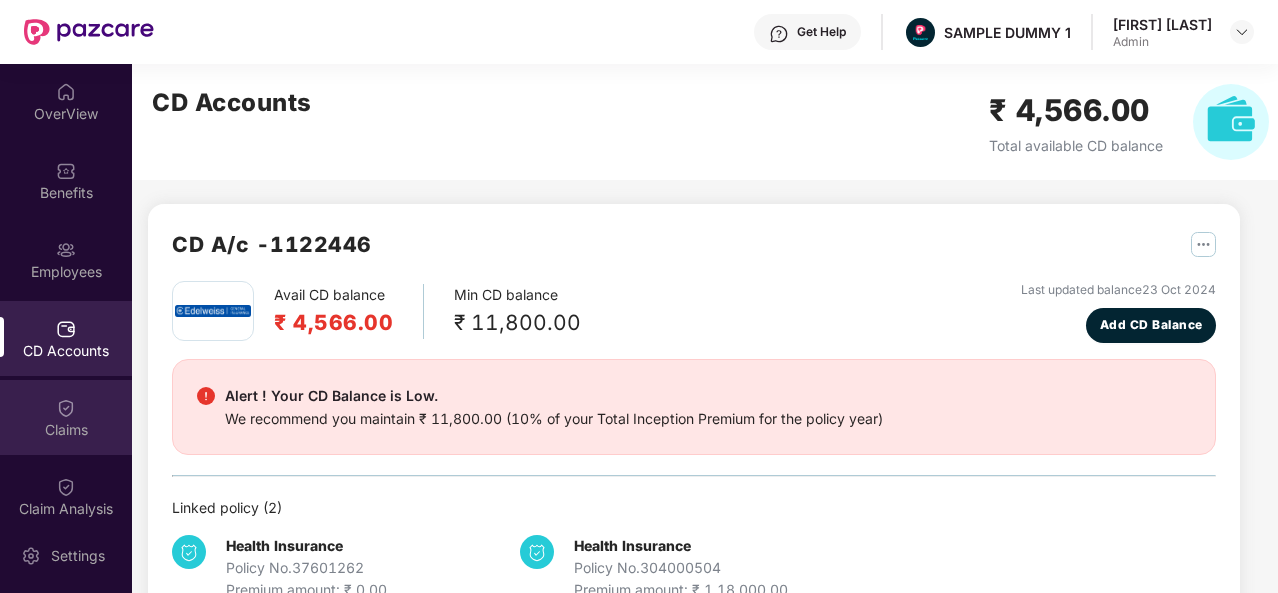 click on "Claims" at bounding box center (66, 430) 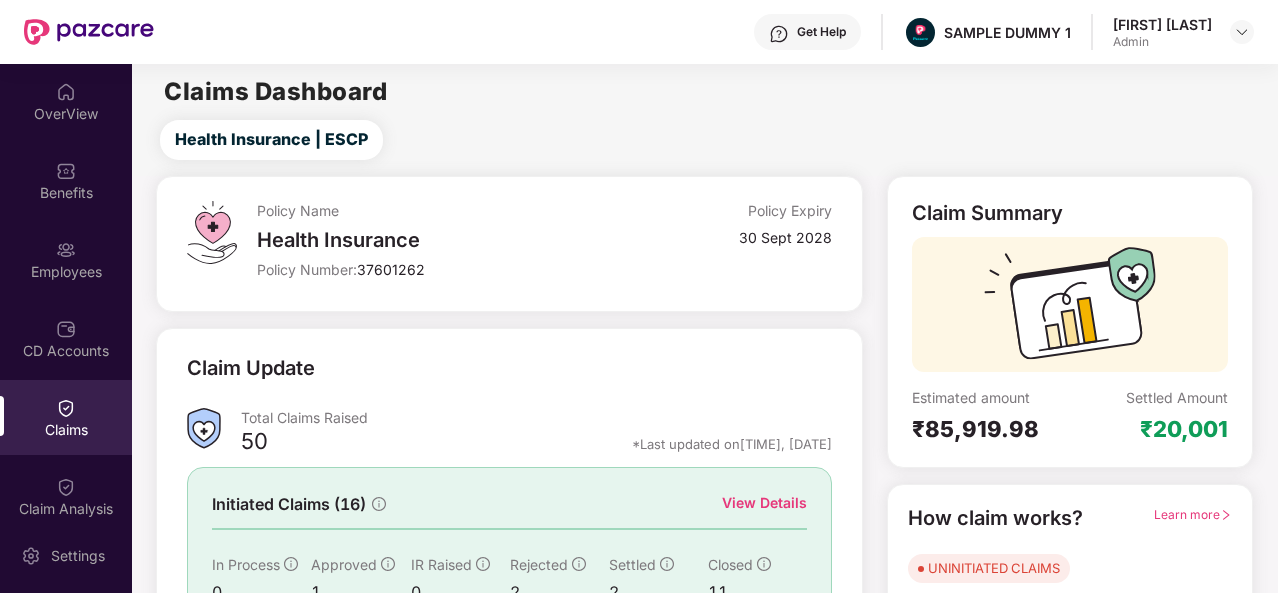 scroll, scrollTop: 188, scrollLeft: 0, axis: vertical 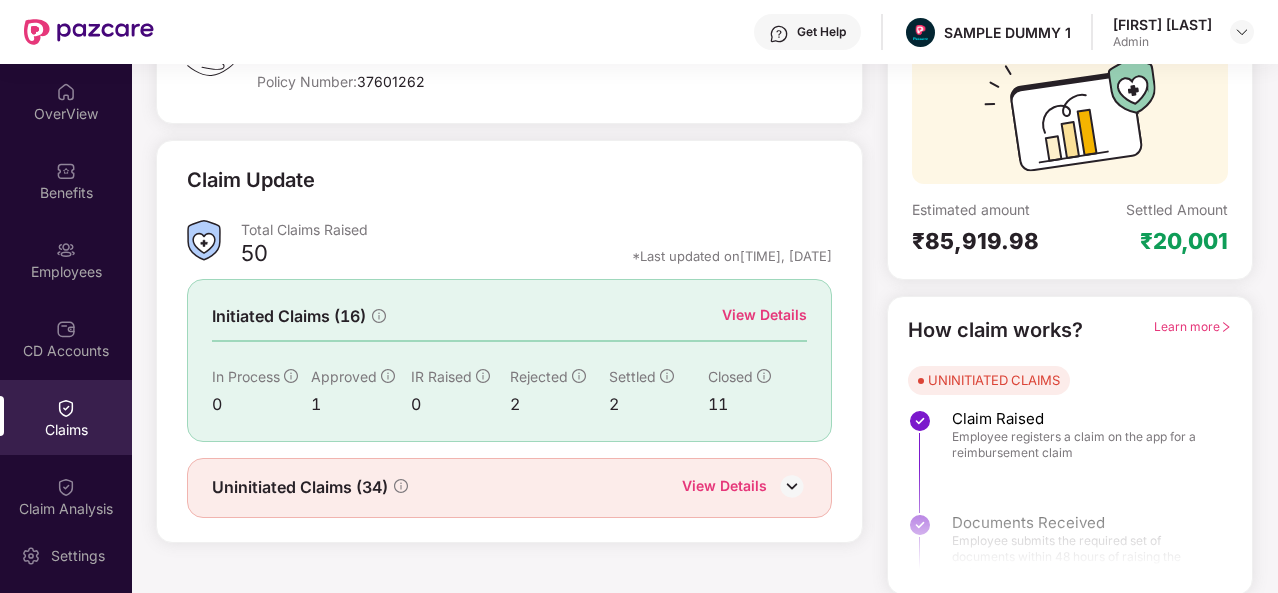 click on "View Details" at bounding box center [764, 315] 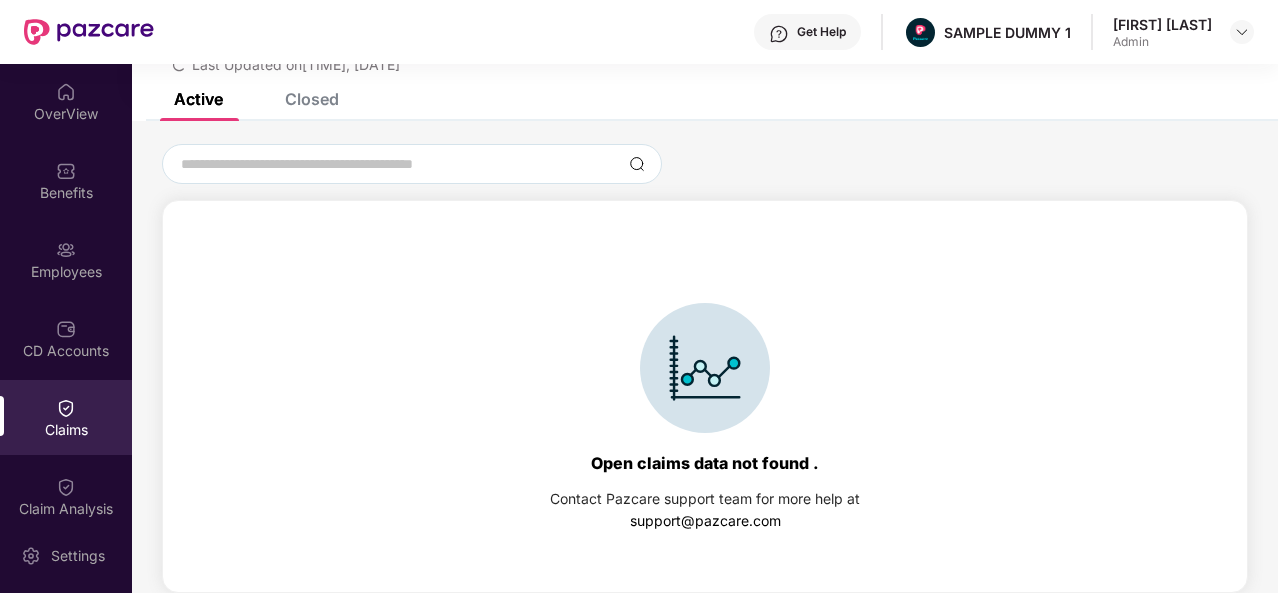 scroll, scrollTop: 86, scrollLeft: 0, axis: vertical 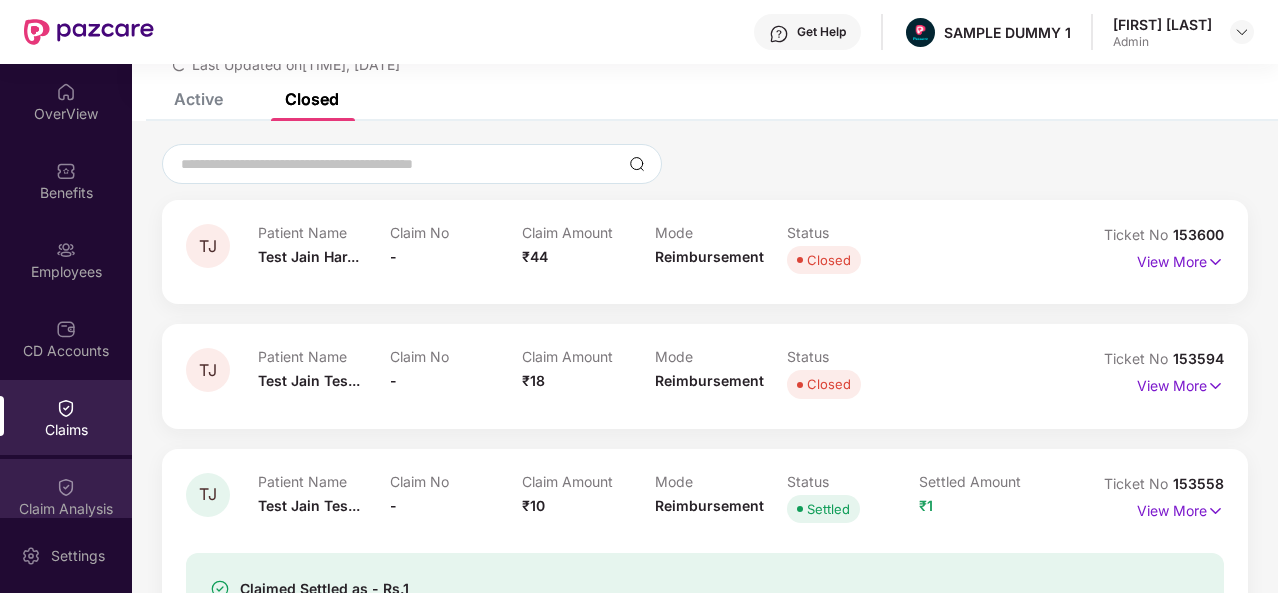 click on "Claim Analysis" at bounding box center (66, 496) 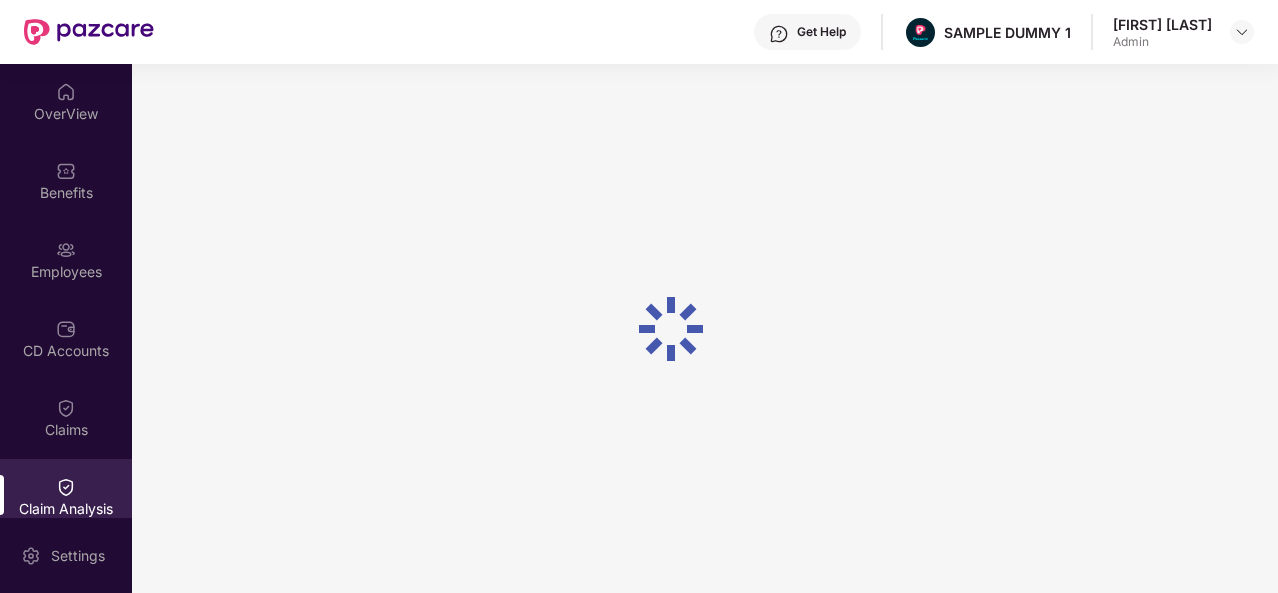 scroll, scrollTop: 0, scrollLeft: 0, axis: both 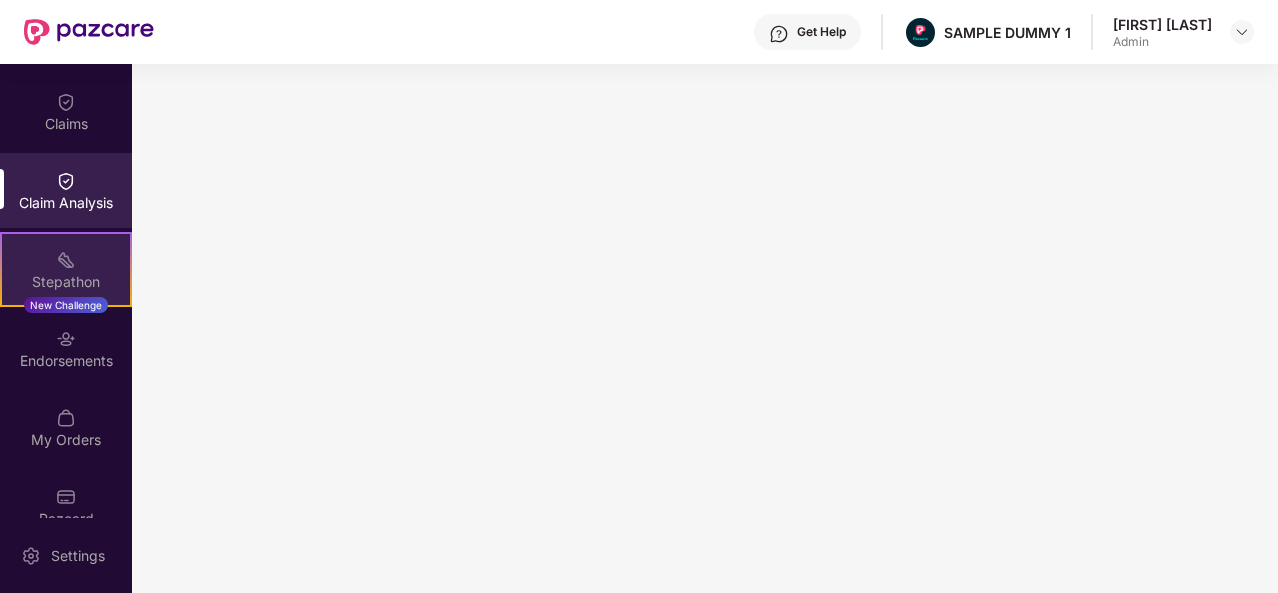 click on "Stepathon" at bounding box center [66, 282] 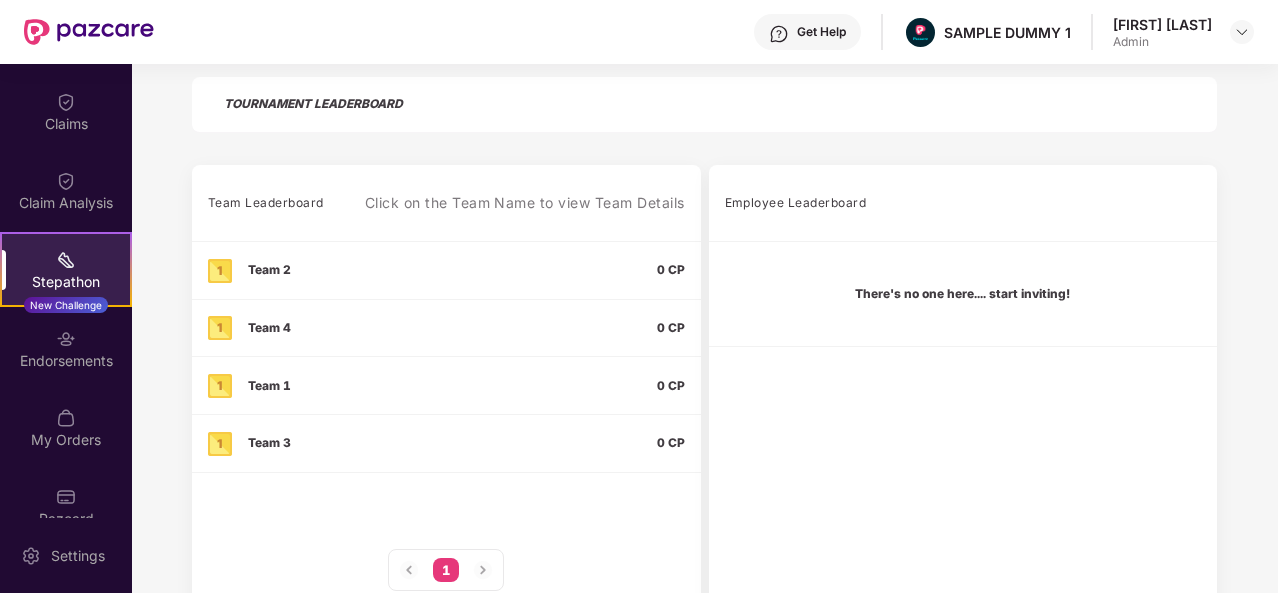 scroll, scrollTop: 526, scrollLeft: 0, axis: vertical 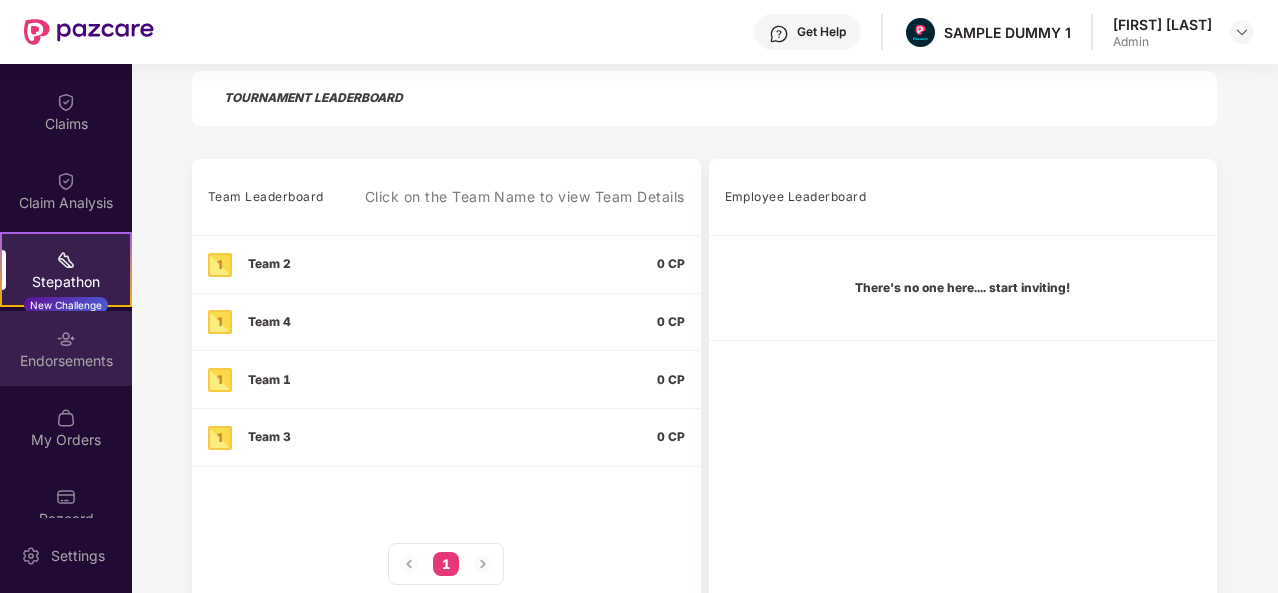 click on "Endorsements" at bounding box center [66, 361] 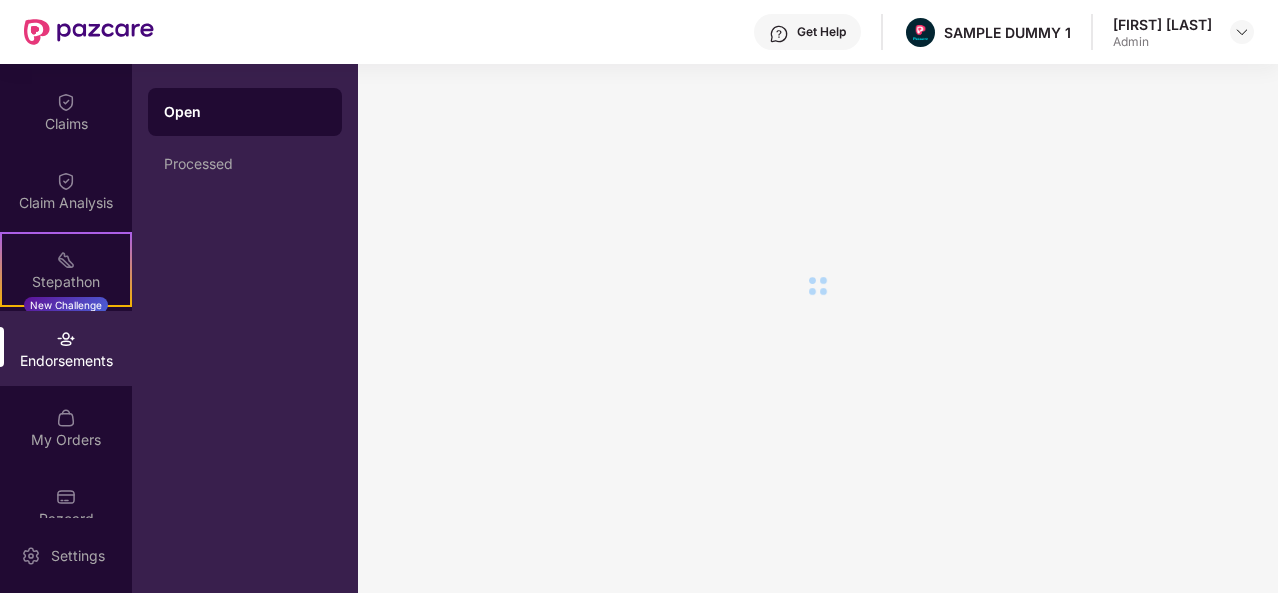 scroll, scrollTop: 0, scrollLeft: 0, axis: both 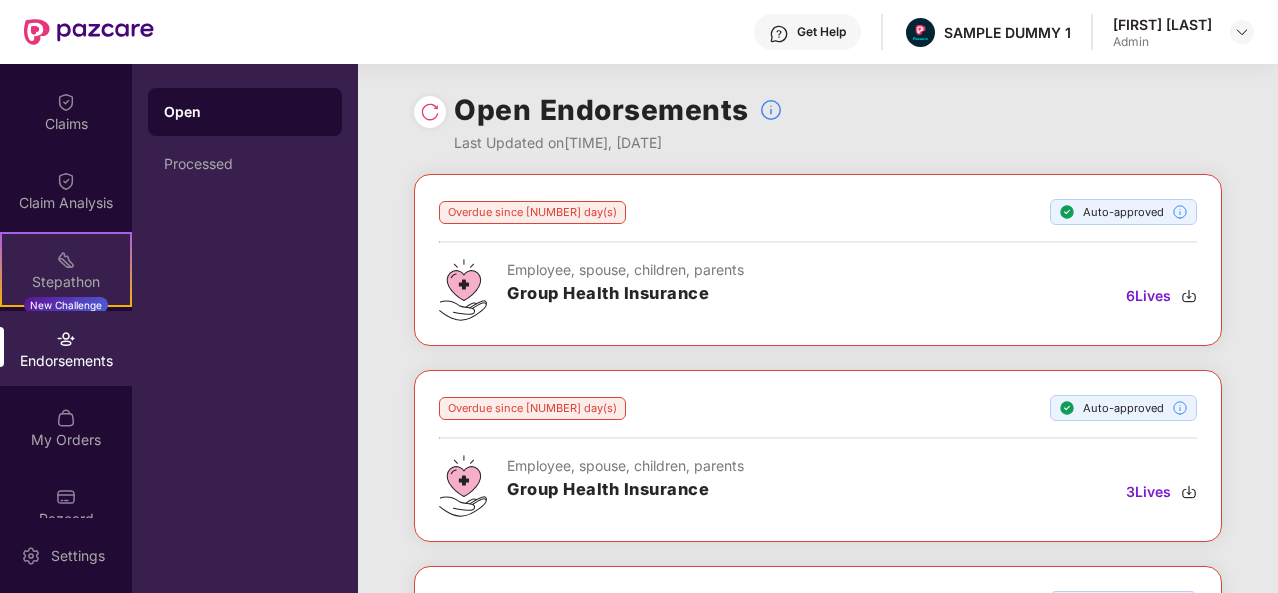 click at bounding box center [66, 260] 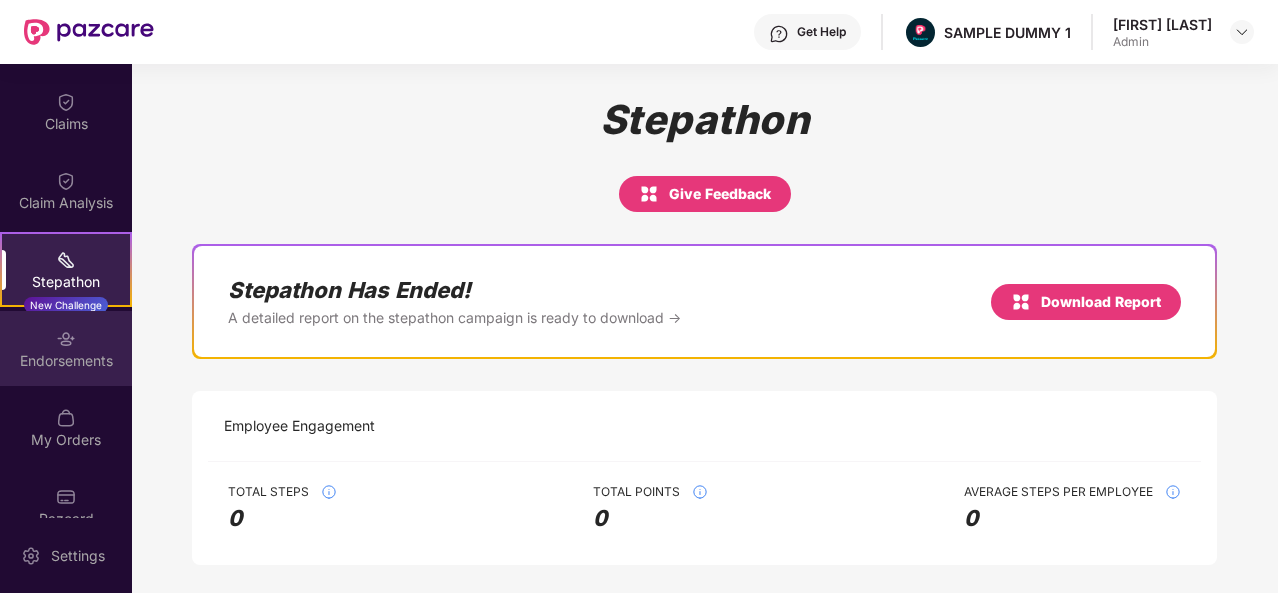 click on "Endorsements" at bounding box center (66, 361) 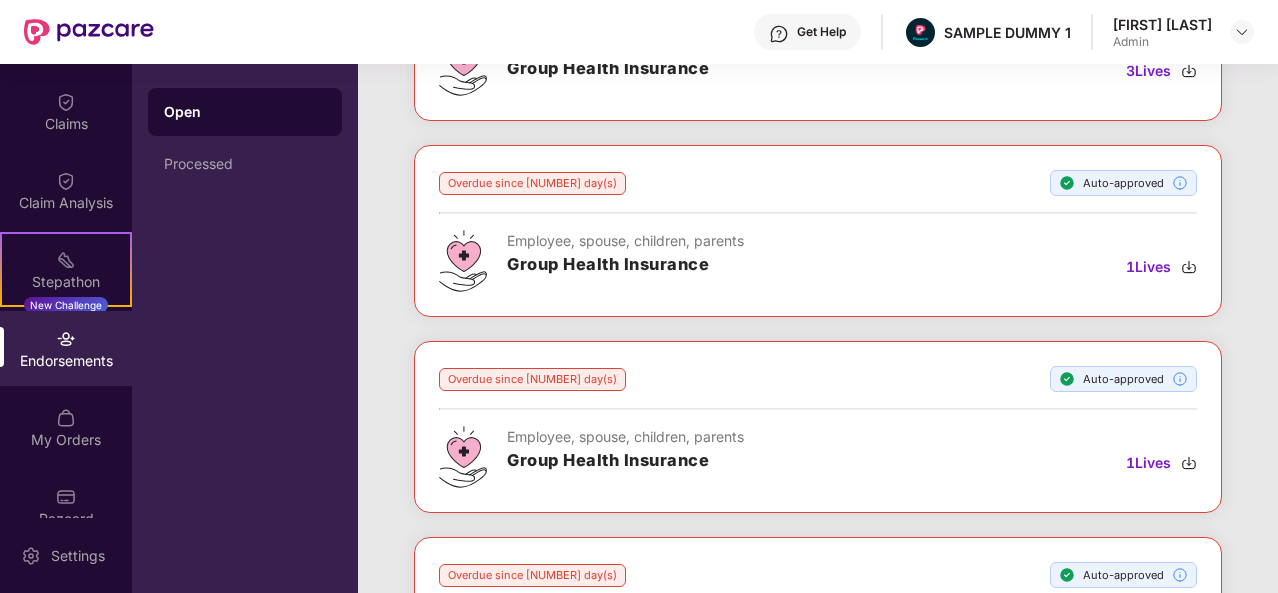 scroll, scrollTop: 438, scrollLeft: 0, axis: vertical 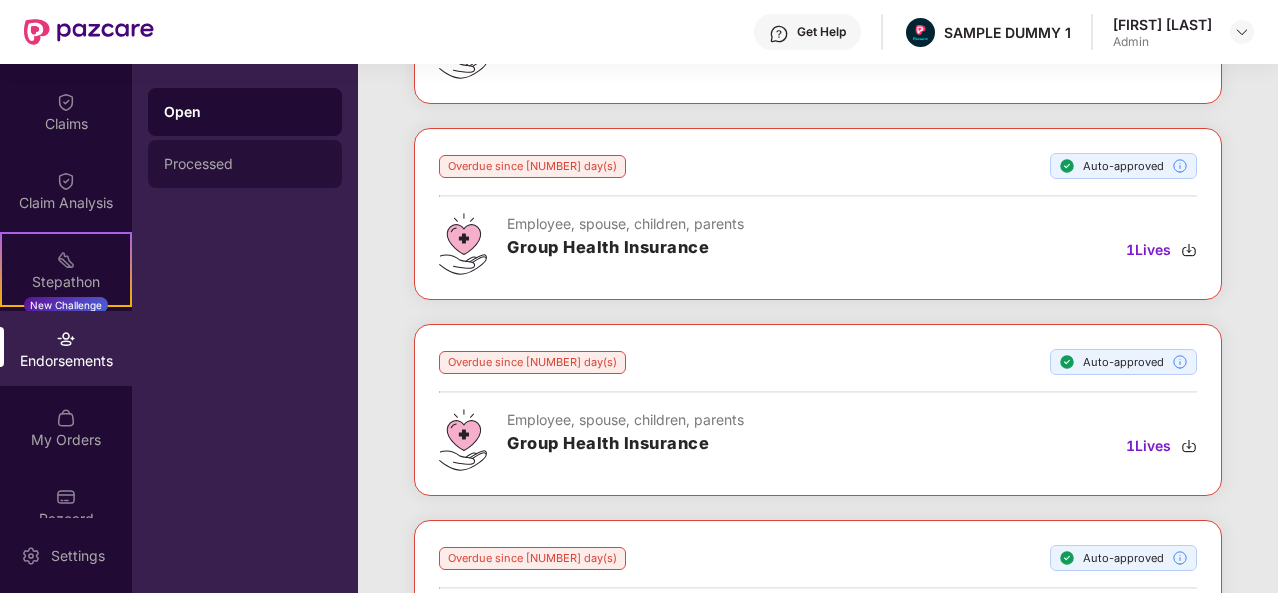 click on "Processed" at bounding box center (245, 164) 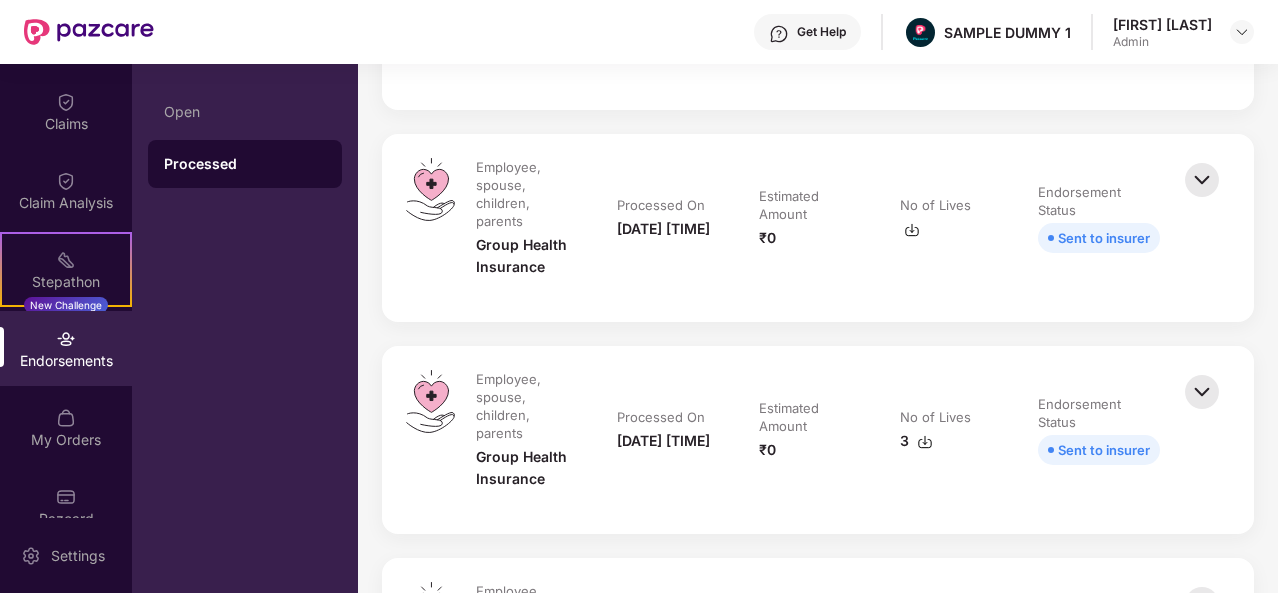 scroll, scrollTop: 402, scrollLeft: 0, axis: vertical 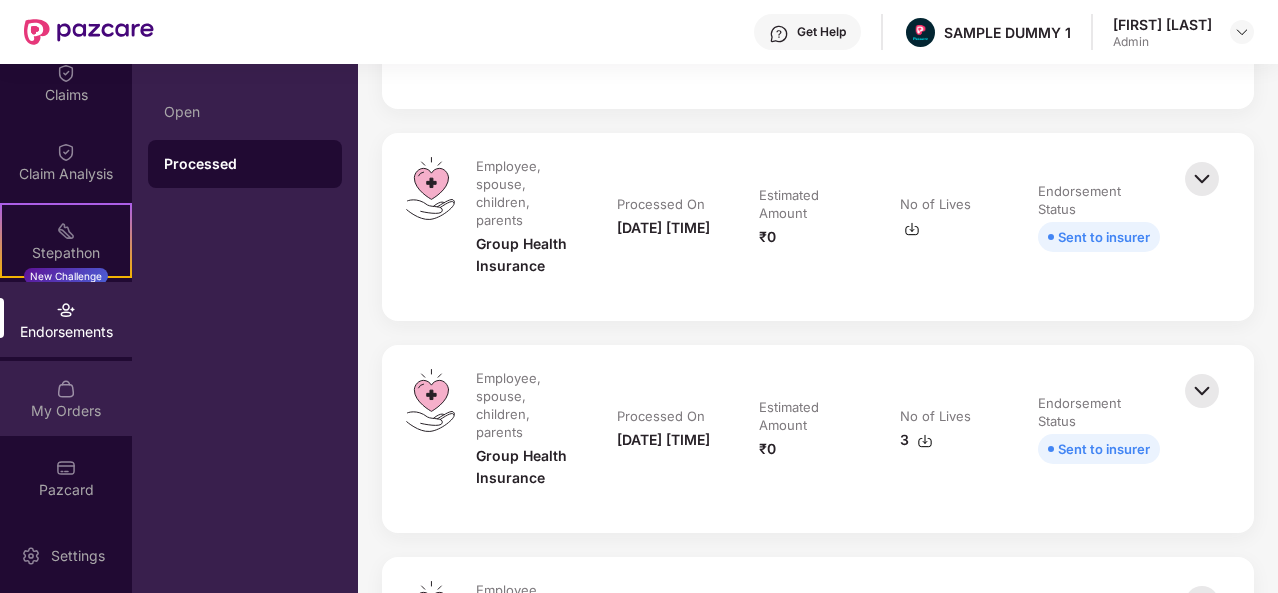 click on "My Orders" at bounding box center [66, 411] 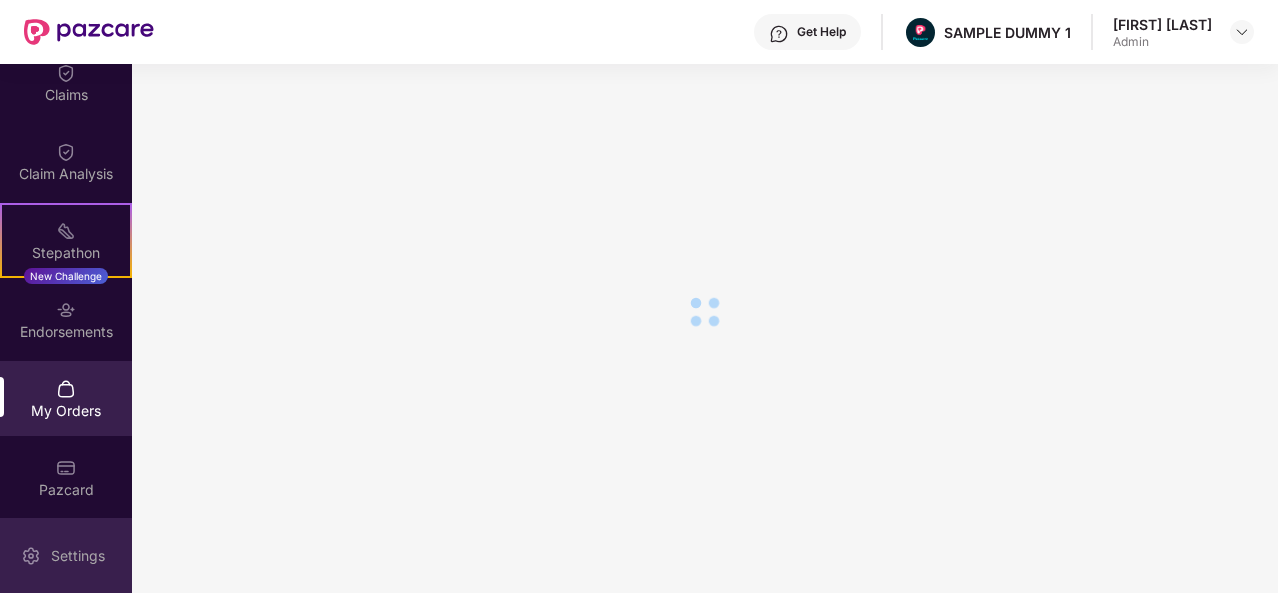 click on "Settings" at bounding box center [78, 556] 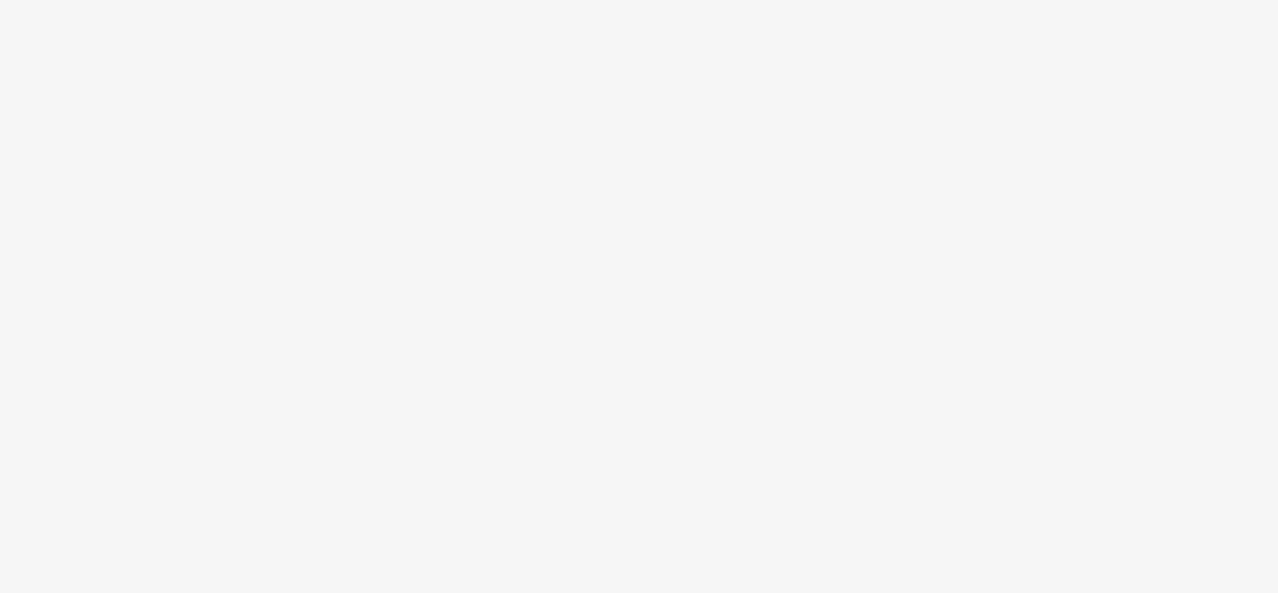 scroll, scrollTop: 0, scrollLeft: 0, axis: both 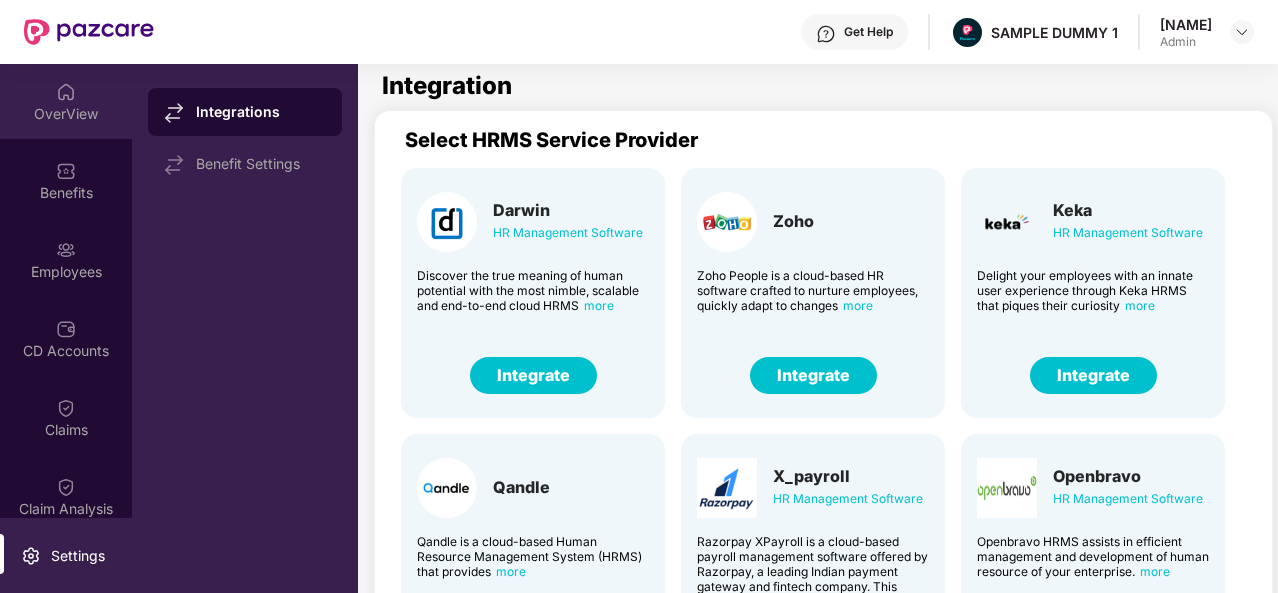click on "OverView" at bounding box center [66, 101] 